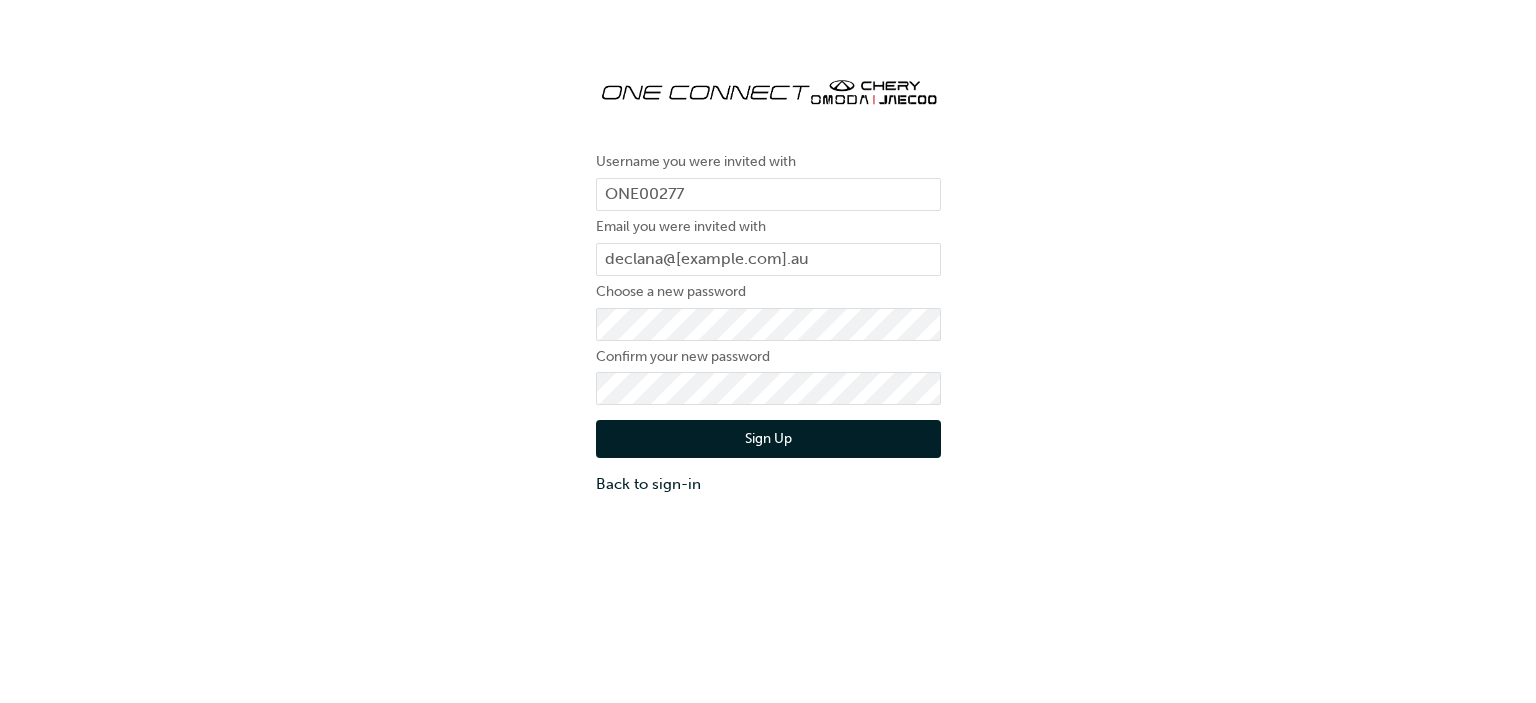 scroll, scrollTop: 0, scrollLeft: 0, axis: both 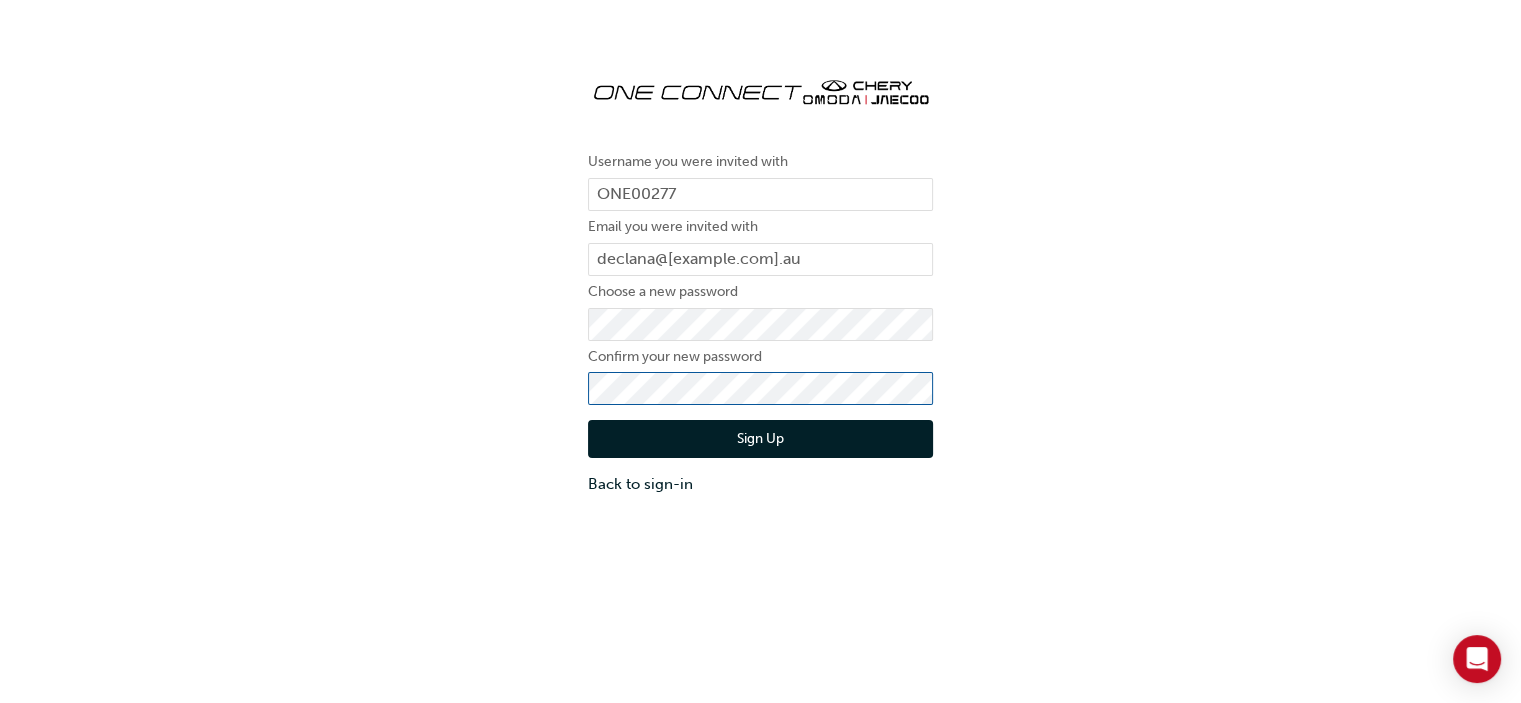 click on "Sign Up" at bounding box center [760, 439] 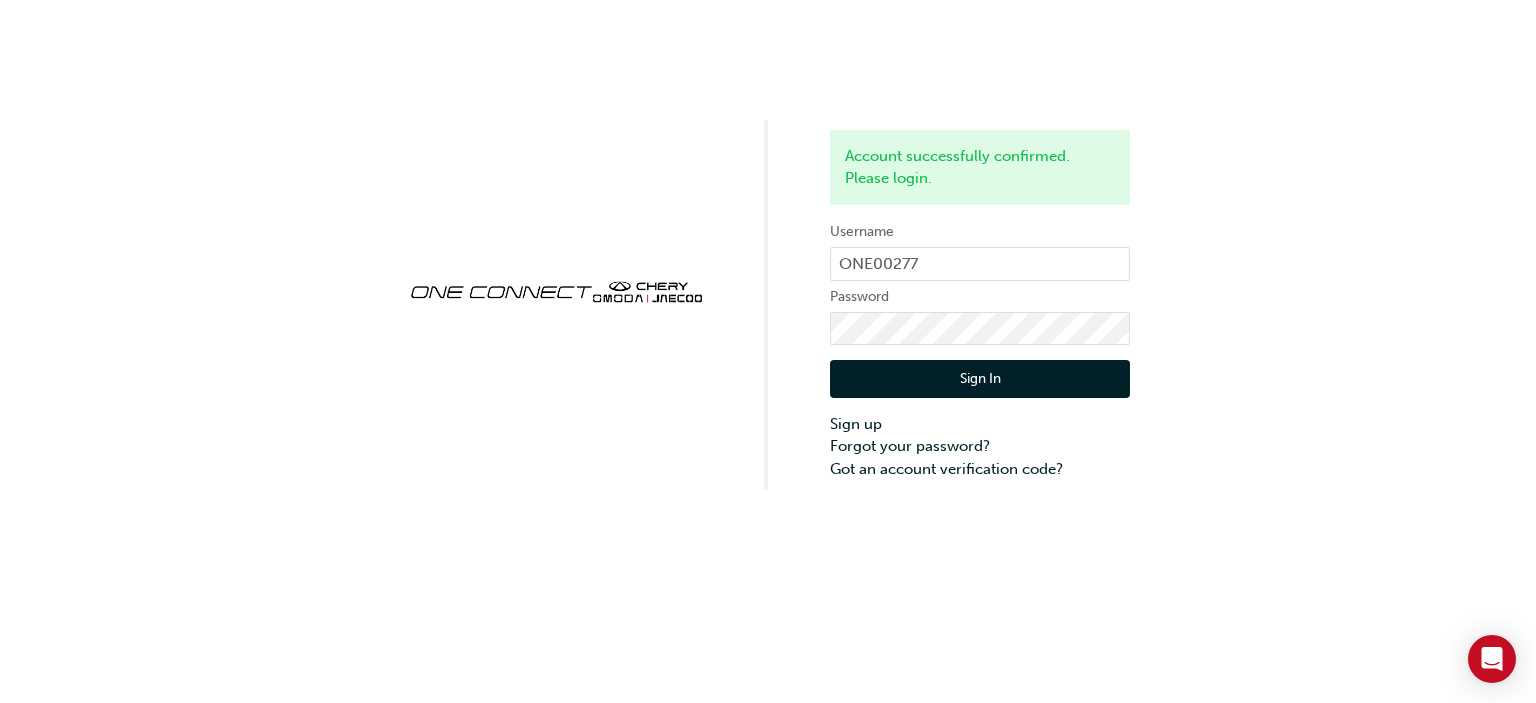 click on "Sign In" at bounding box center (980, 379) 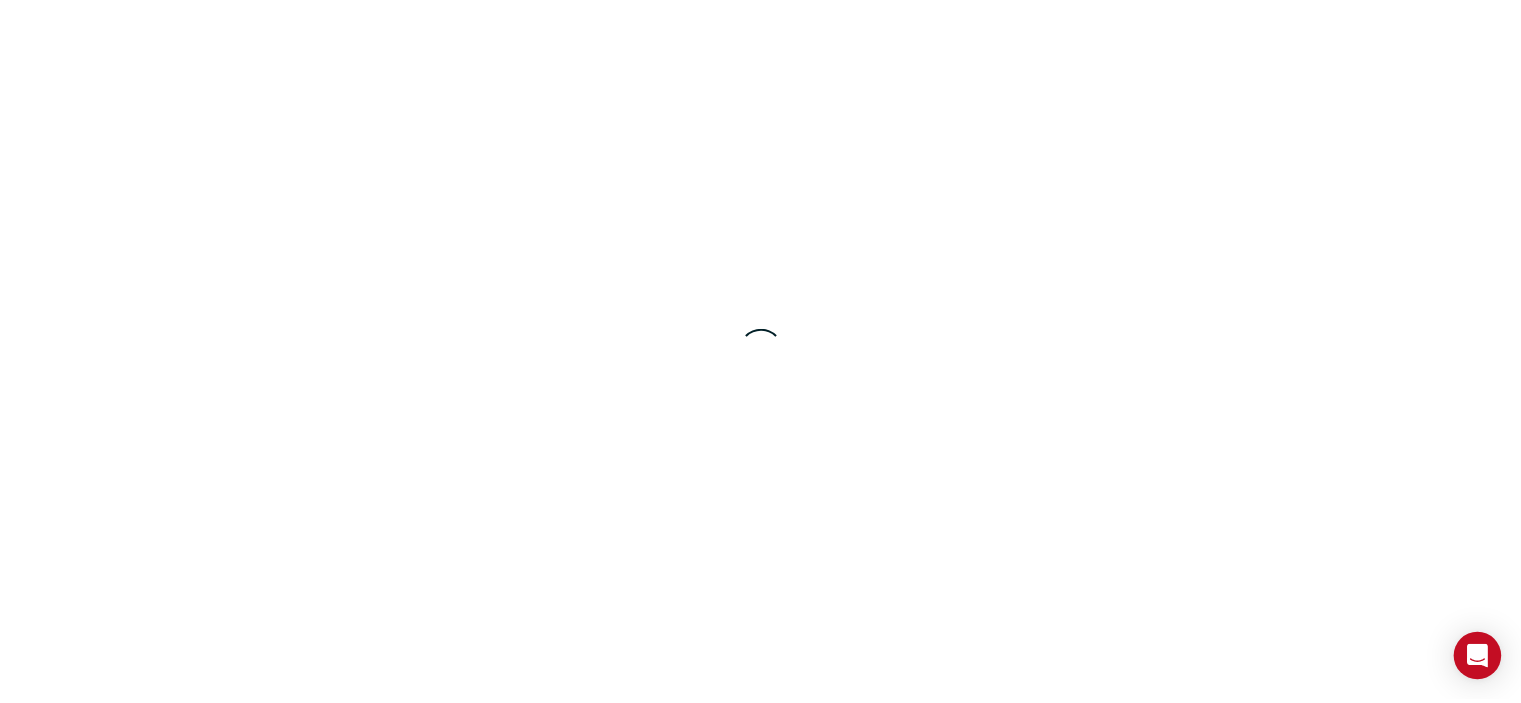 scroll, scrollTop: 0, scrollLeft: 0, axis: both 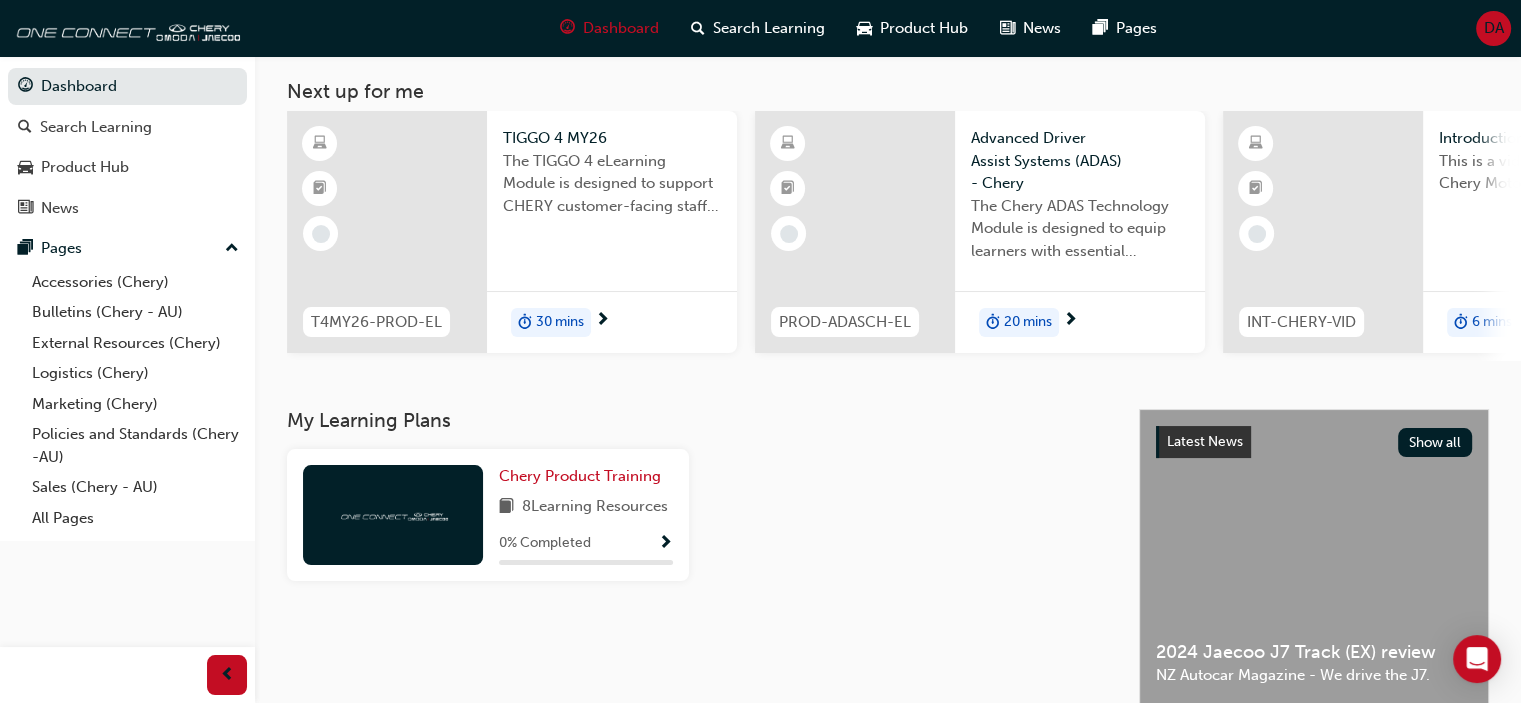 click on "0 % Completed" at bounding box center [586, 543] 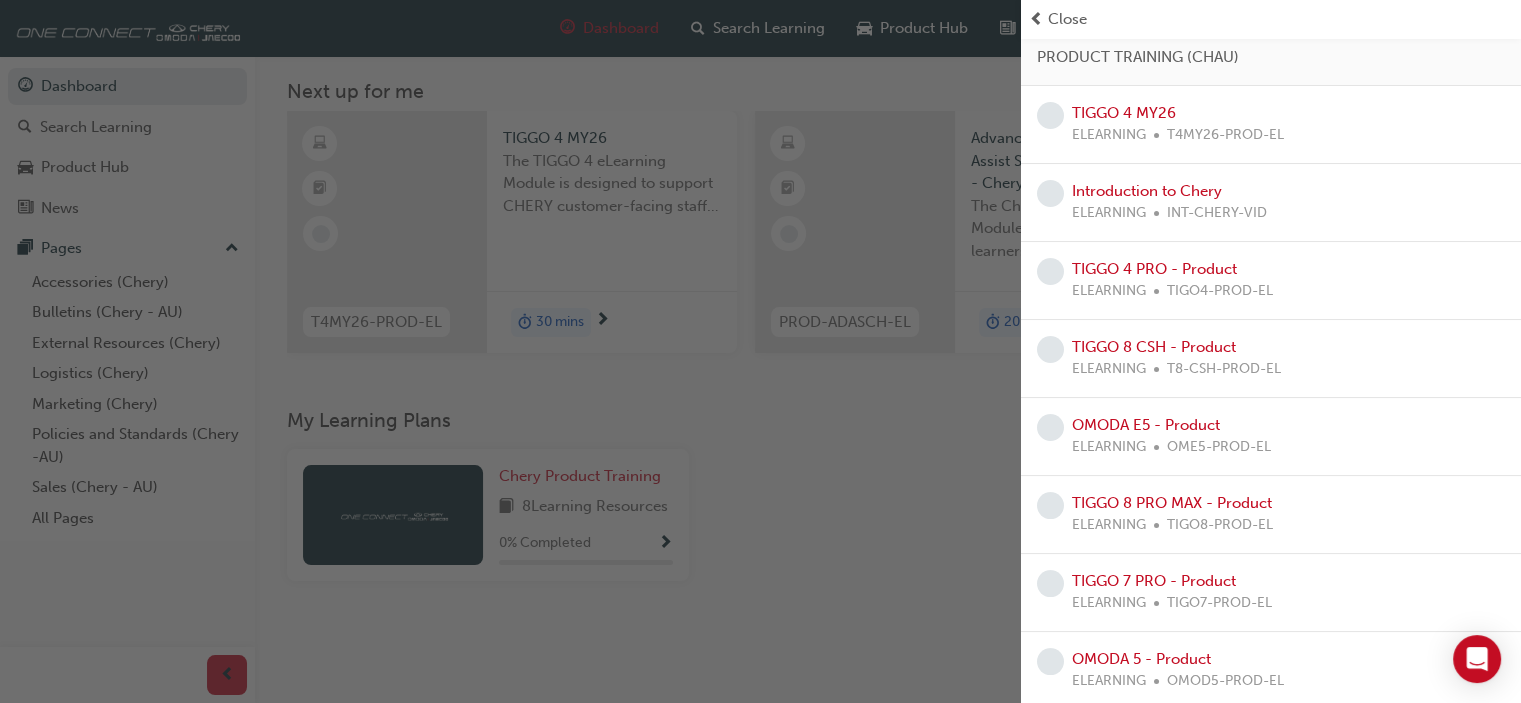 scroll, scrollTop: 135, scrollLeft: 0, axis: vertical 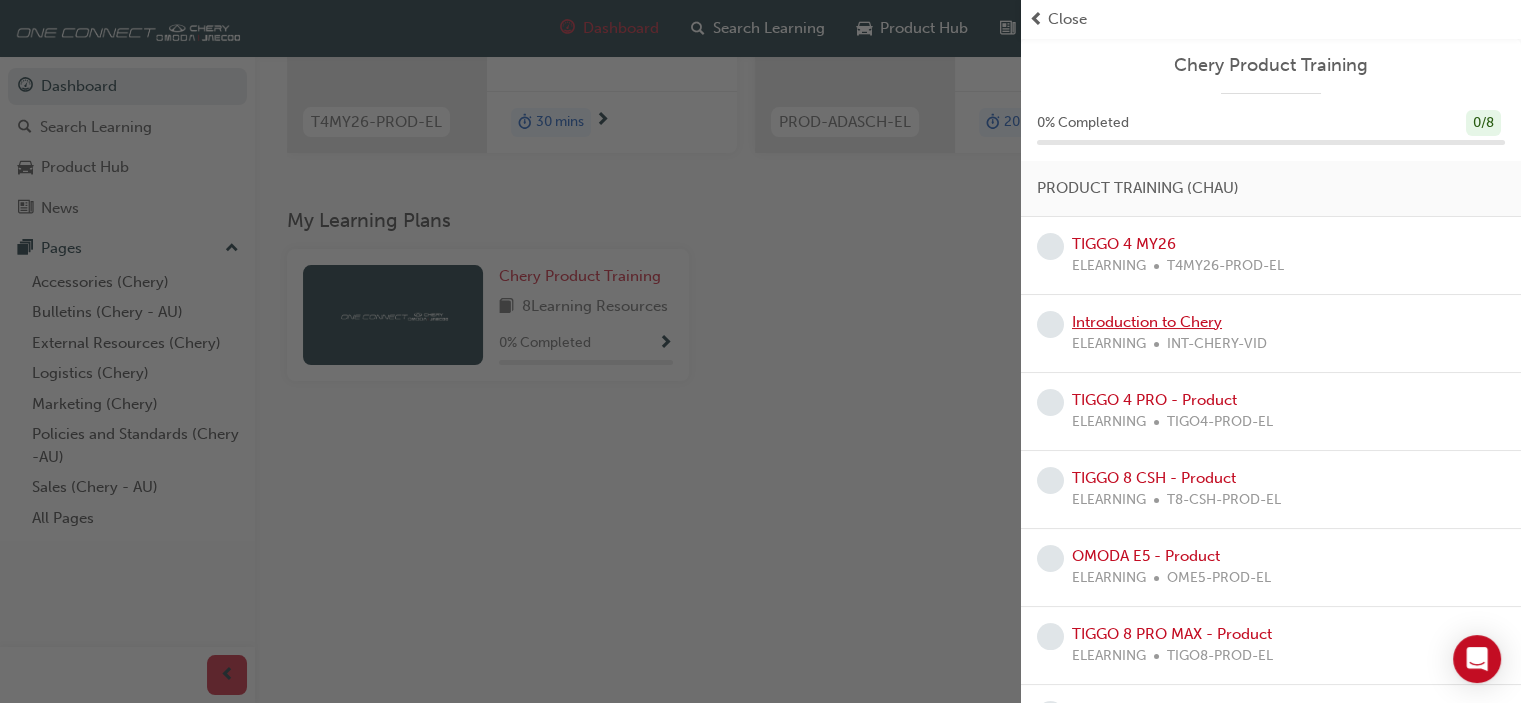 click on "Introduction to Chery" at bounding box center (1147, 322) 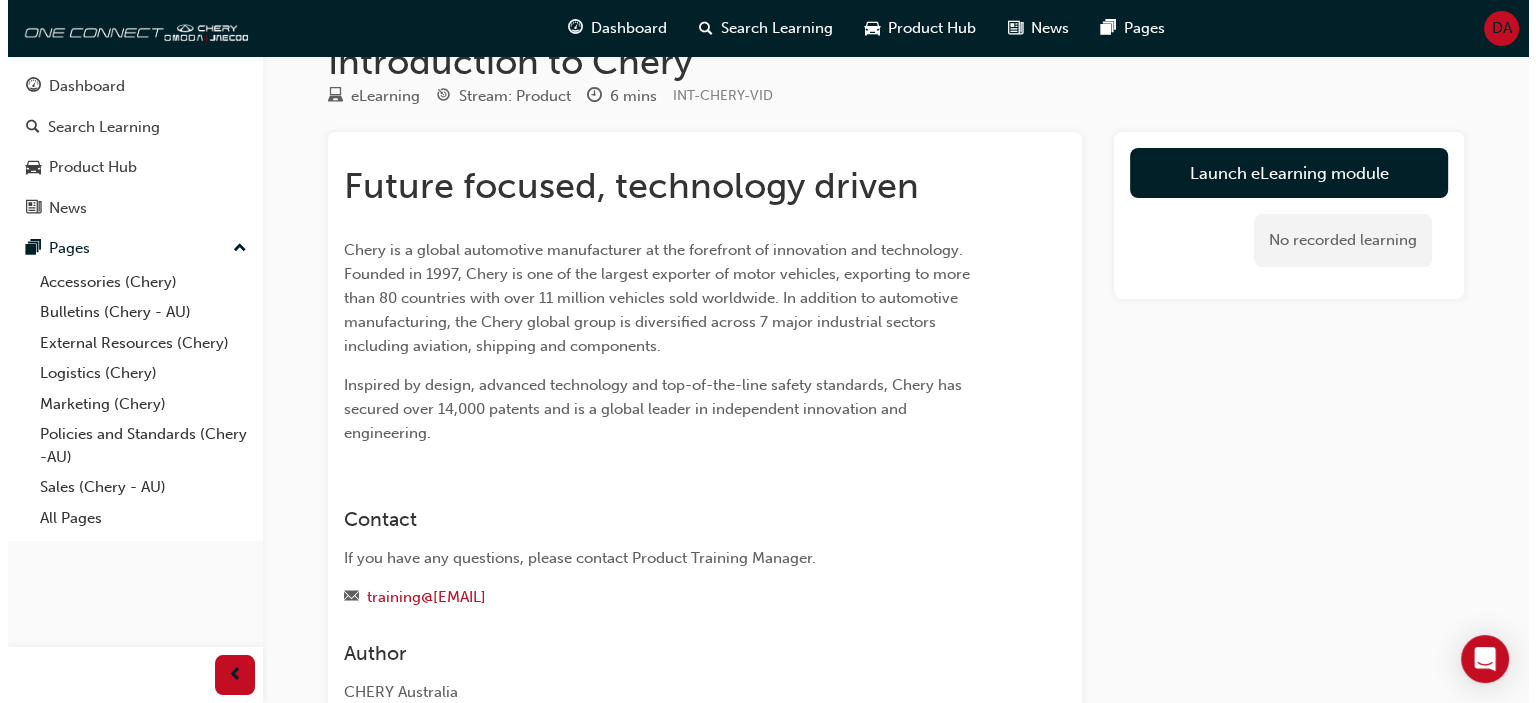 scroll, scrollTop: 0, scrollLeft: 0, axis: both 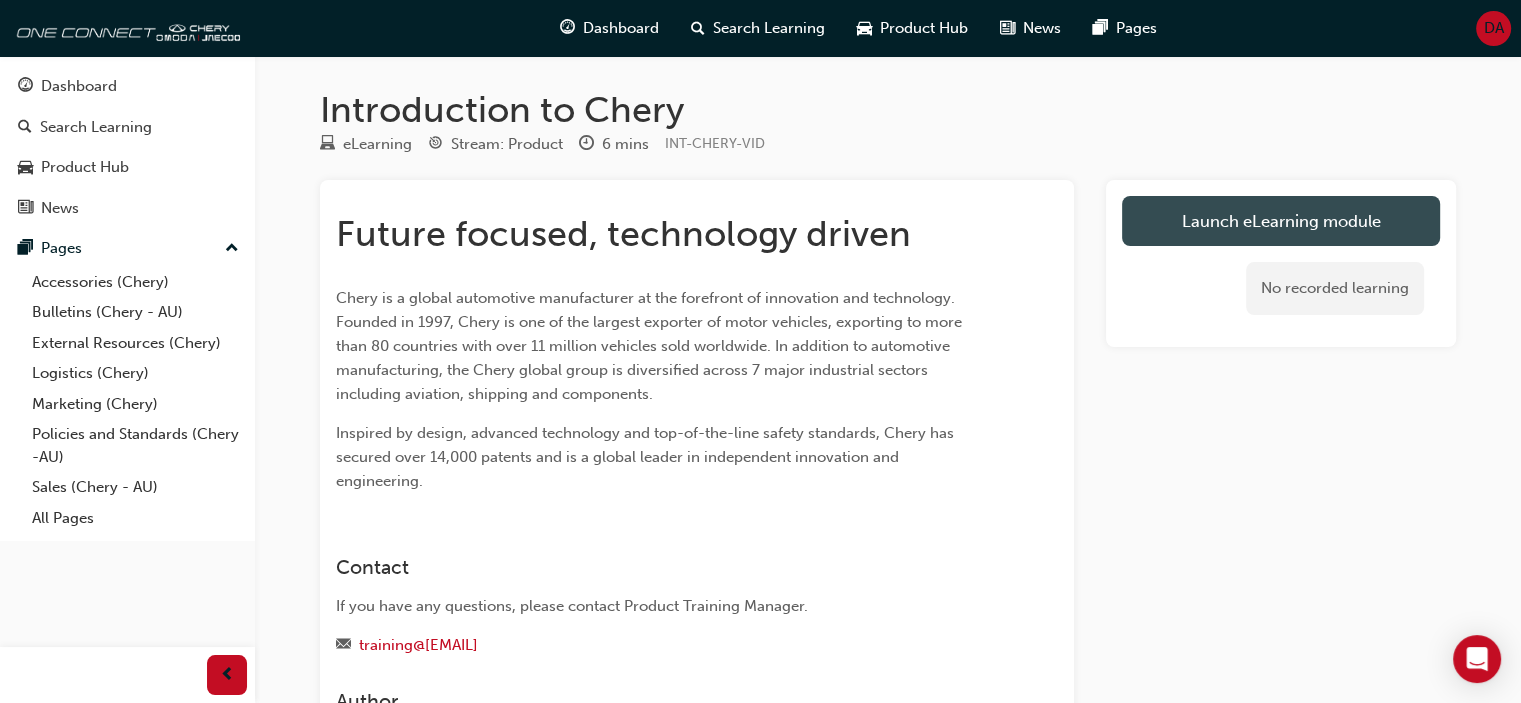 click on "Launch eLearning module" at bounding box center [1281, 221] 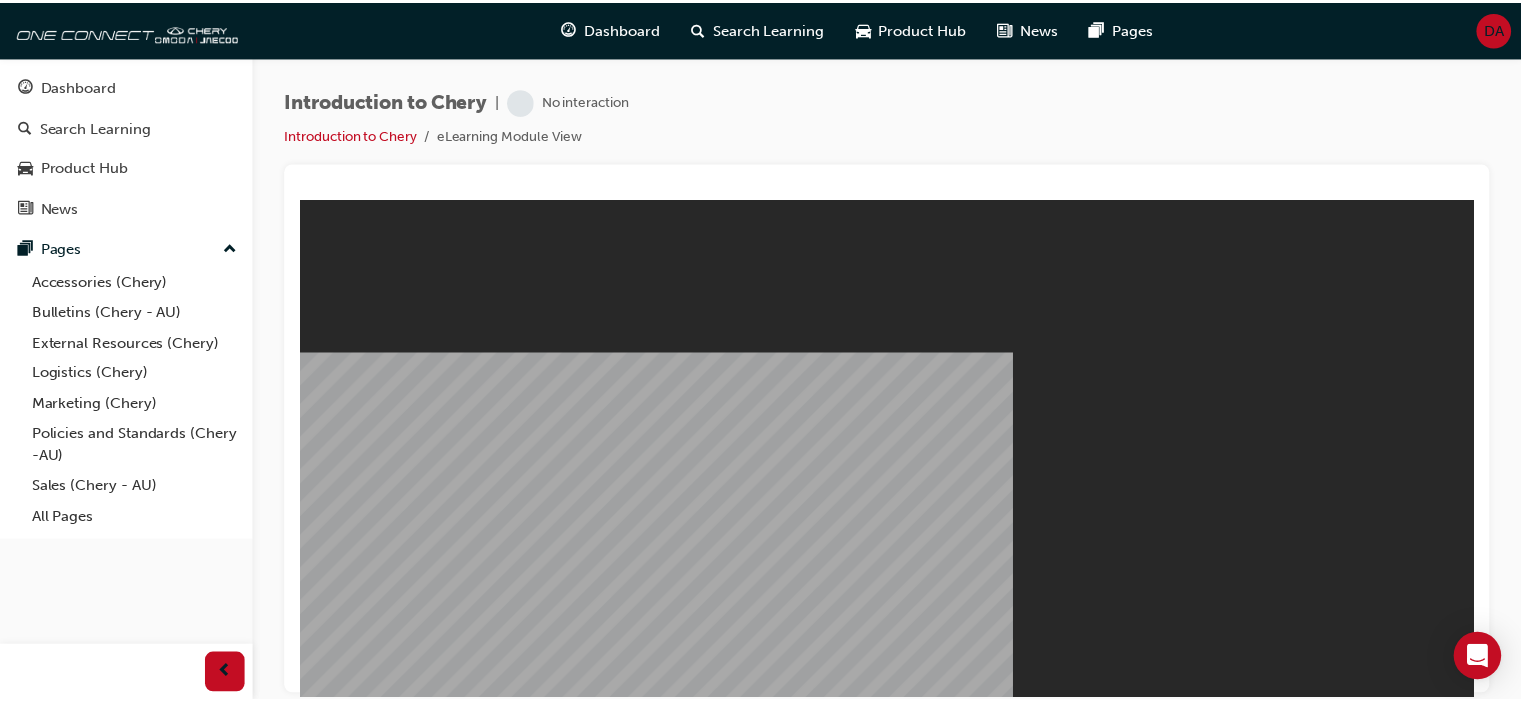 scroll, scrollTop: 0, scrollLeft: 0, axis: both 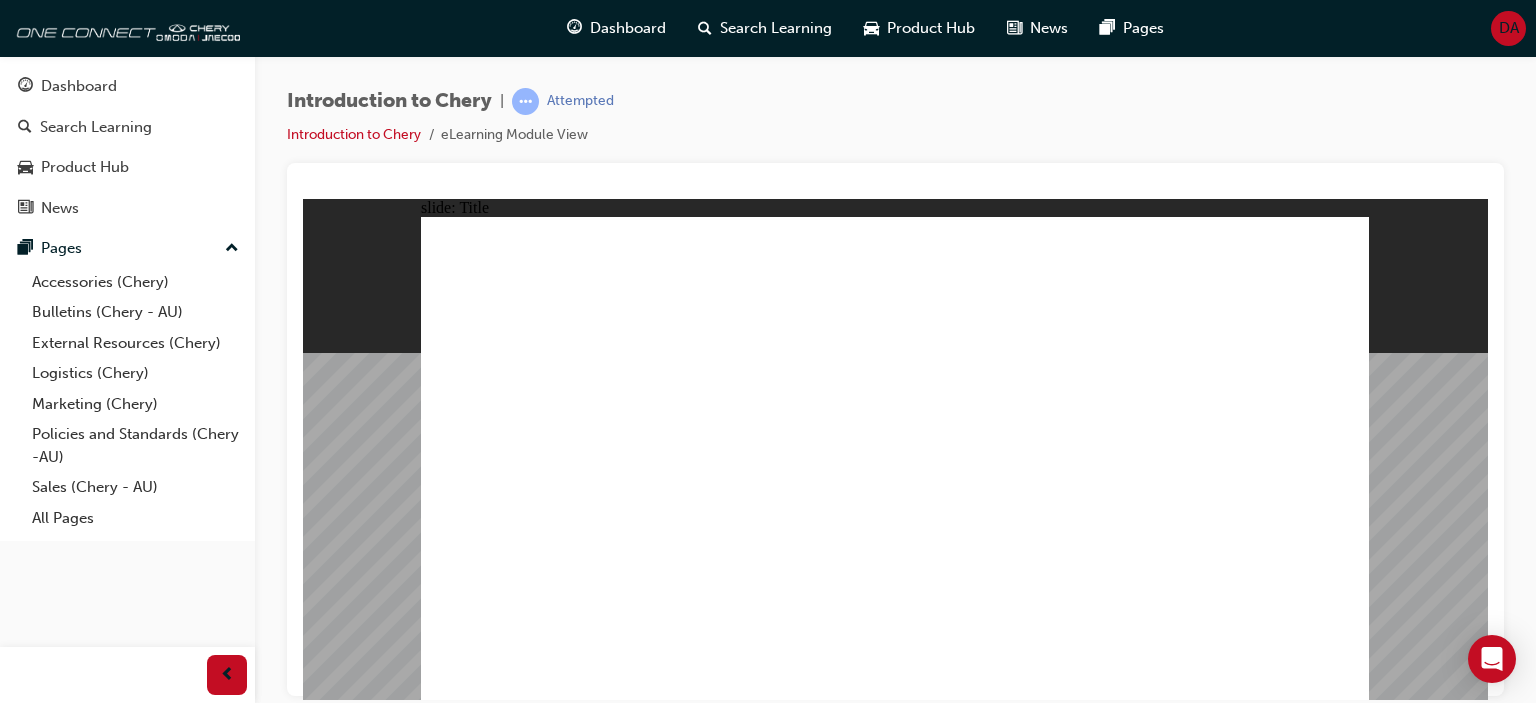 drag, startPoint x: 1525, startPoint y: 225, endPoint x: 1535, endPoint y: 291, distance: 66.75328 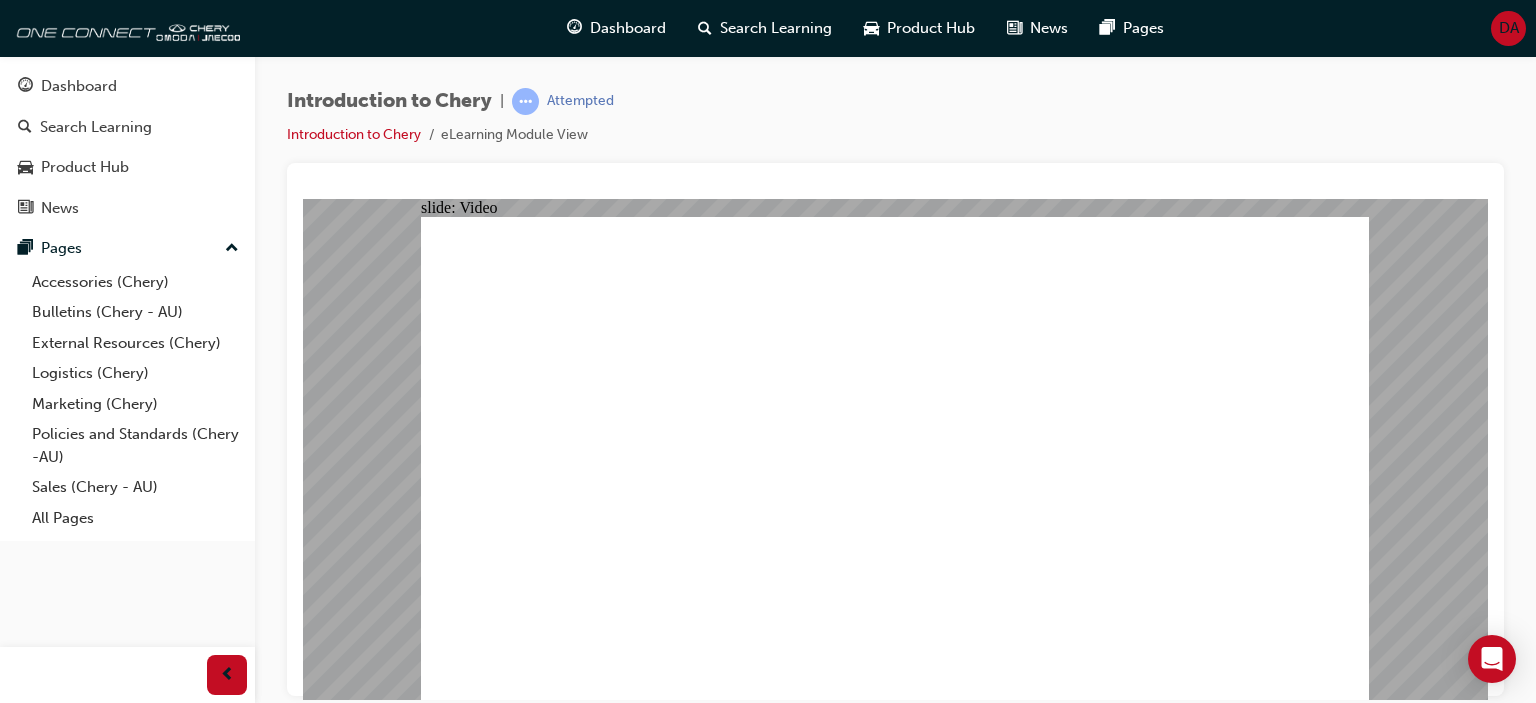 click on "Introduction to Chery | Attempted Introduction to Chery eLearning Module View" at bounding box center (895, 354) 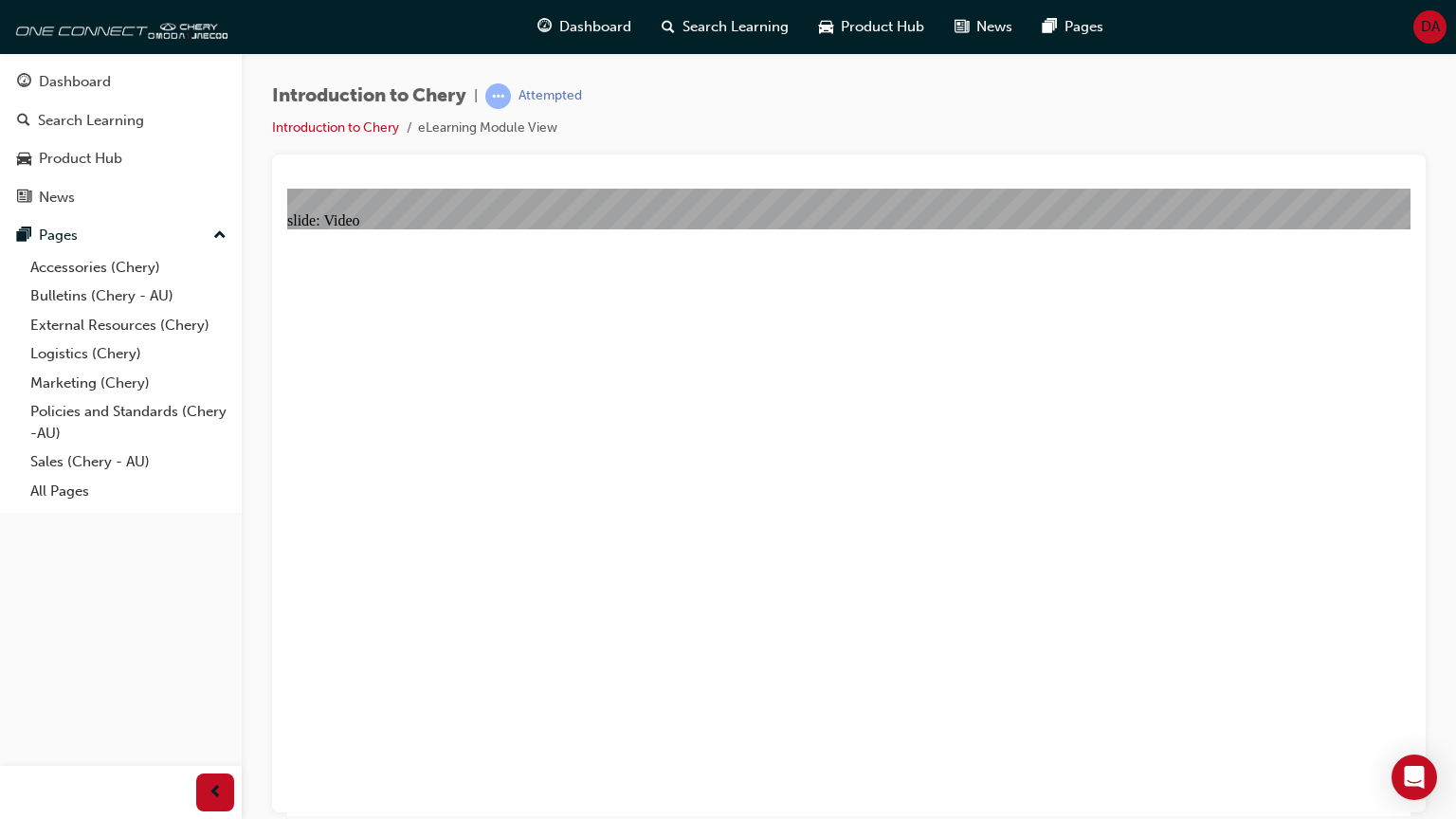 click at bounding box center [1015, 10024] 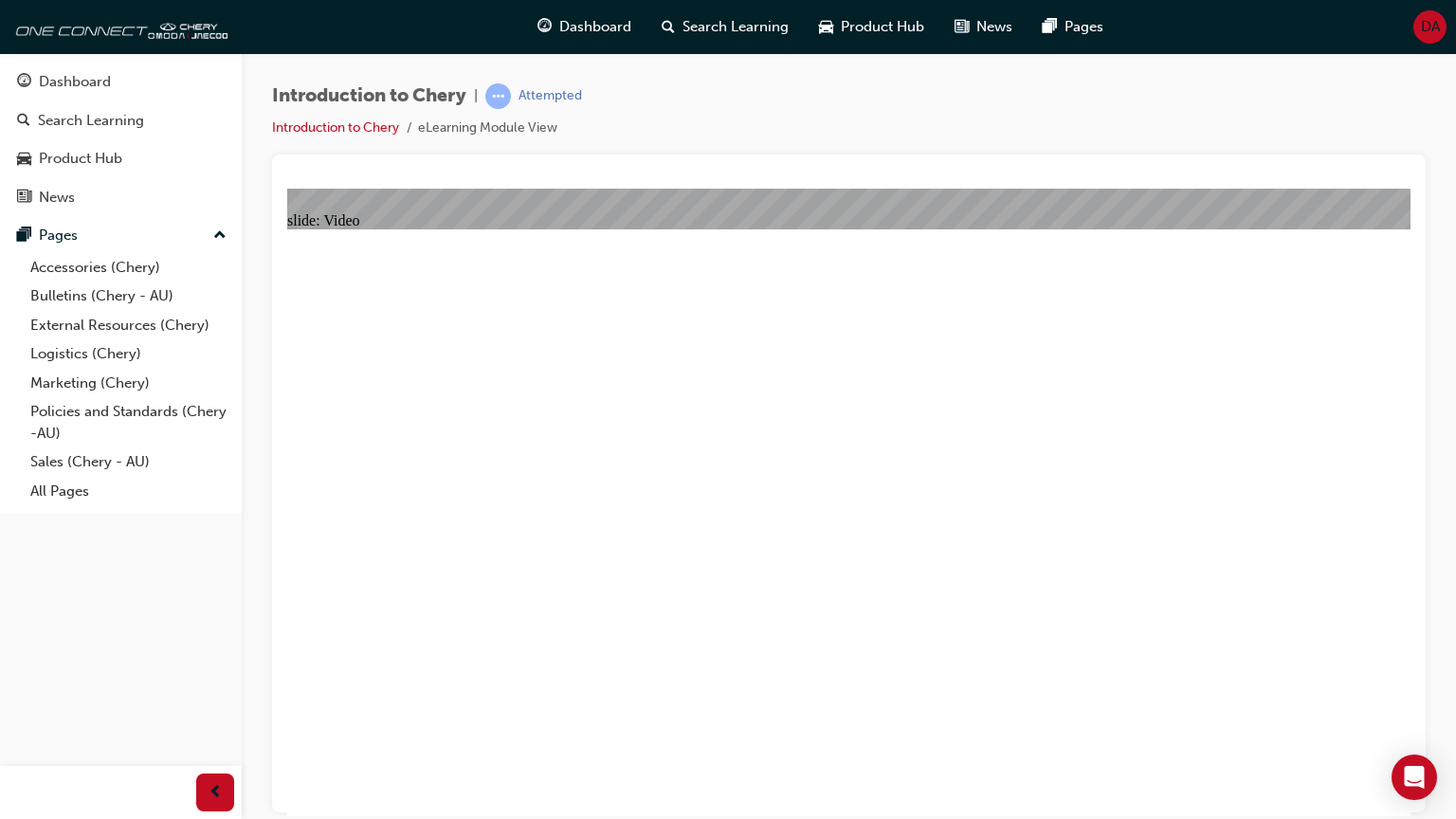 click at bounding box center [463, 6043] 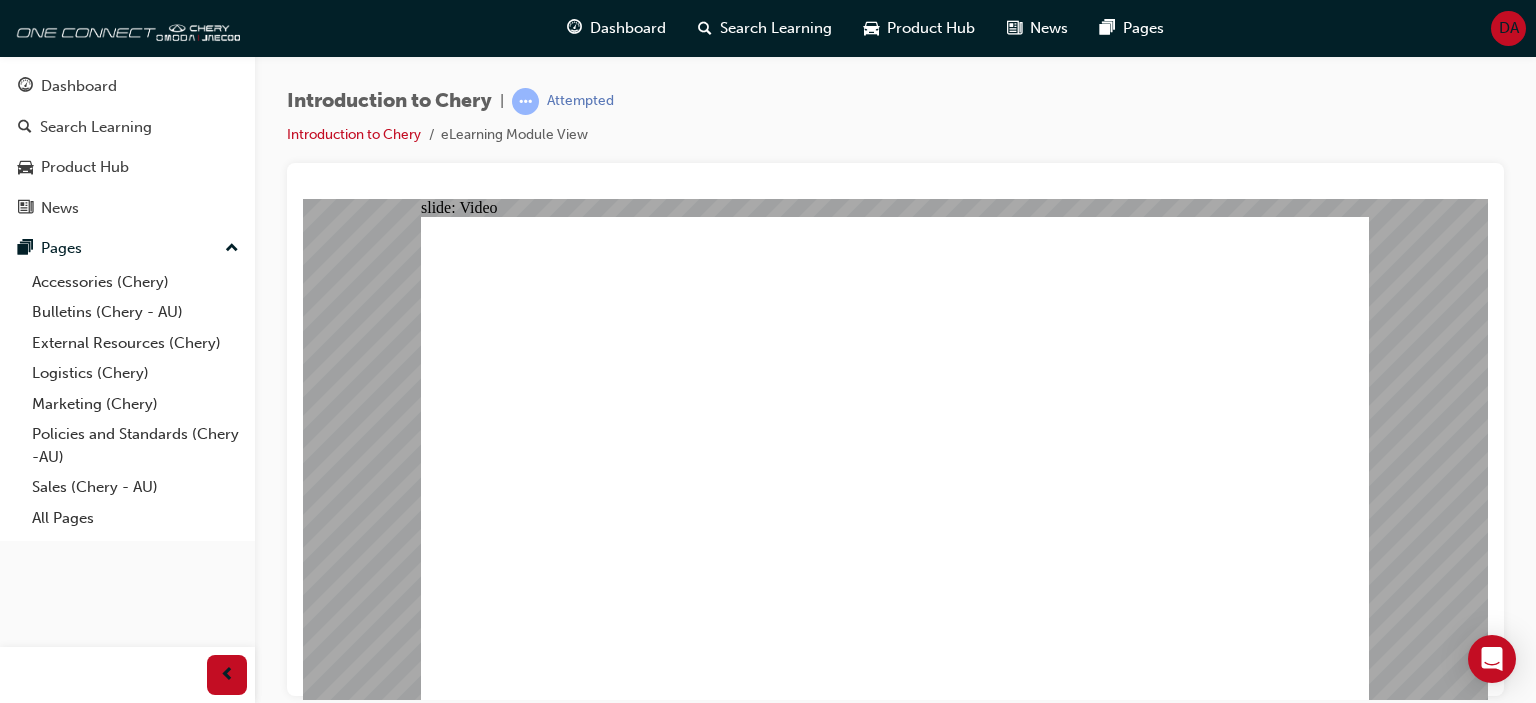 drag, startPoint x: 1016, startPoint y: 310, endPoint x: 1039, endPoint y: 424, distance: 116.297035 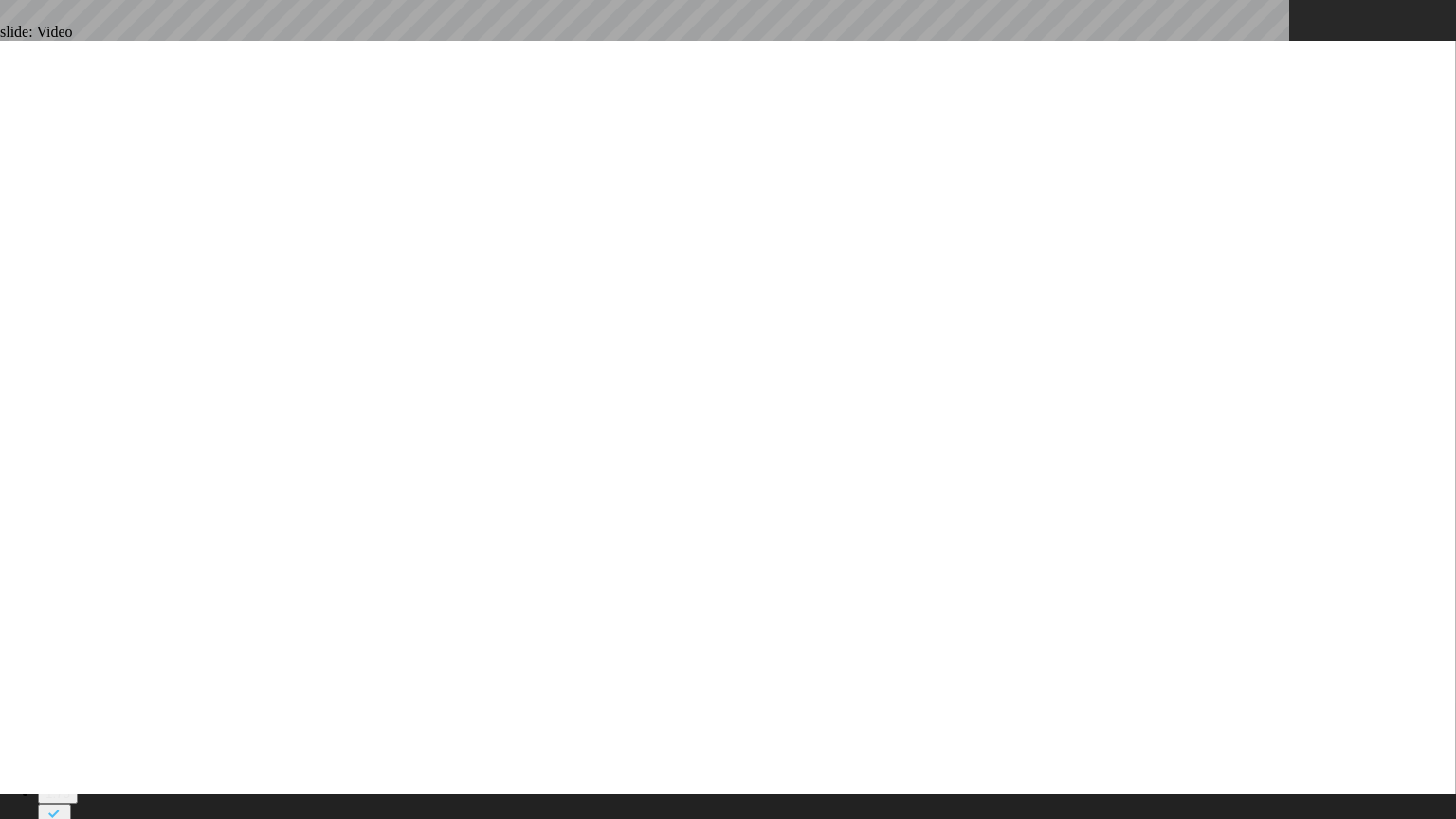 click at bounding box center (228, 9851) 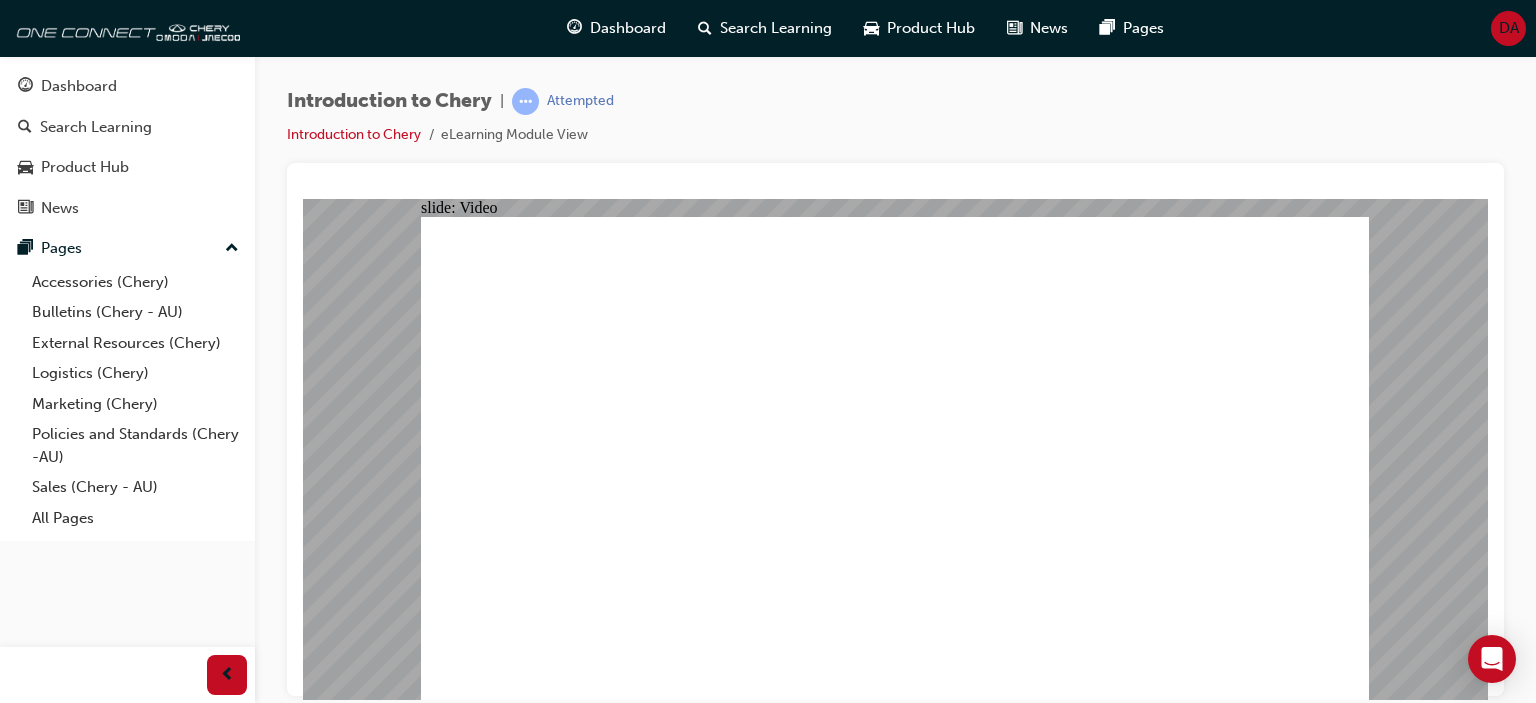click at bounding box center [597, 7118] 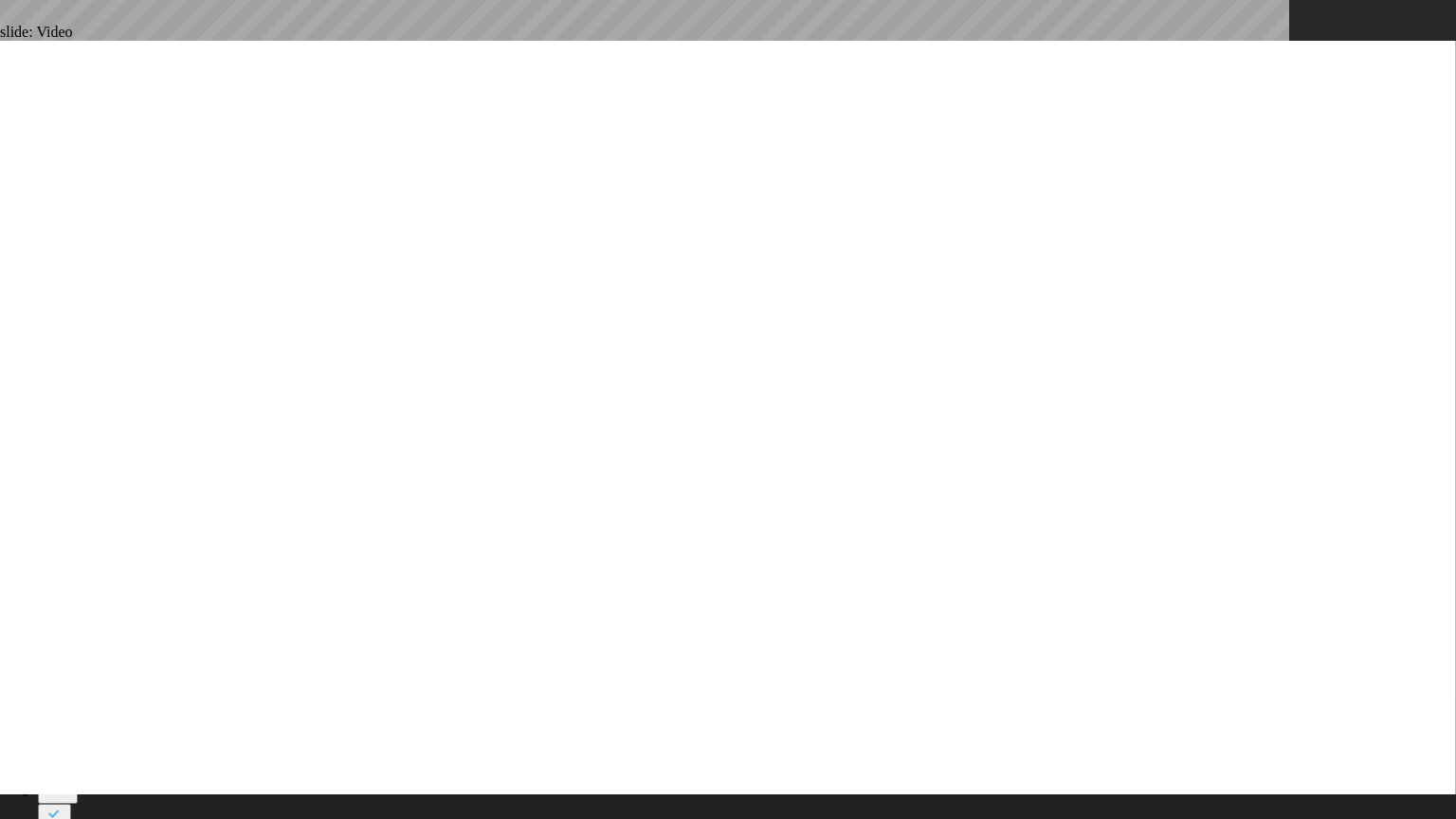 click at bounding box center (728, 9890) 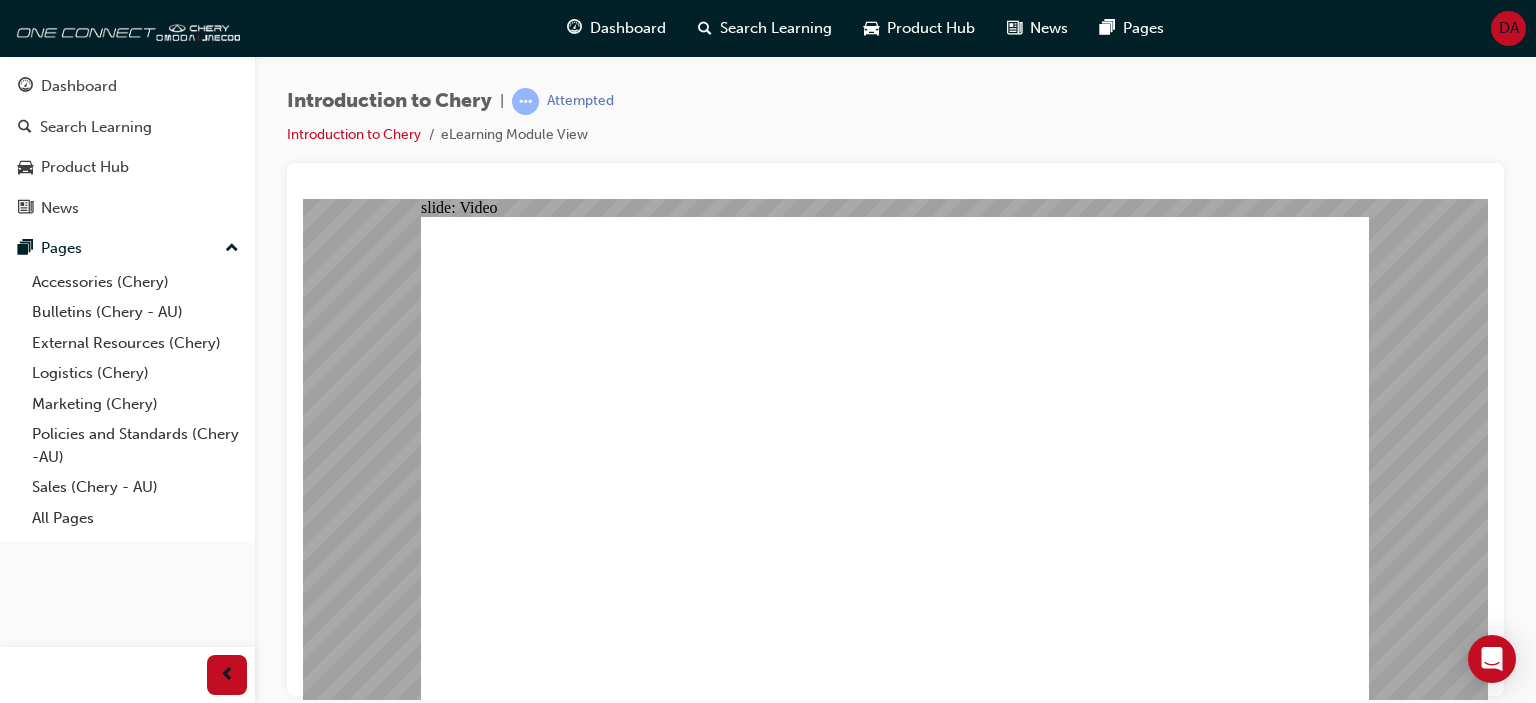 click at bounding box center [673, 2122] 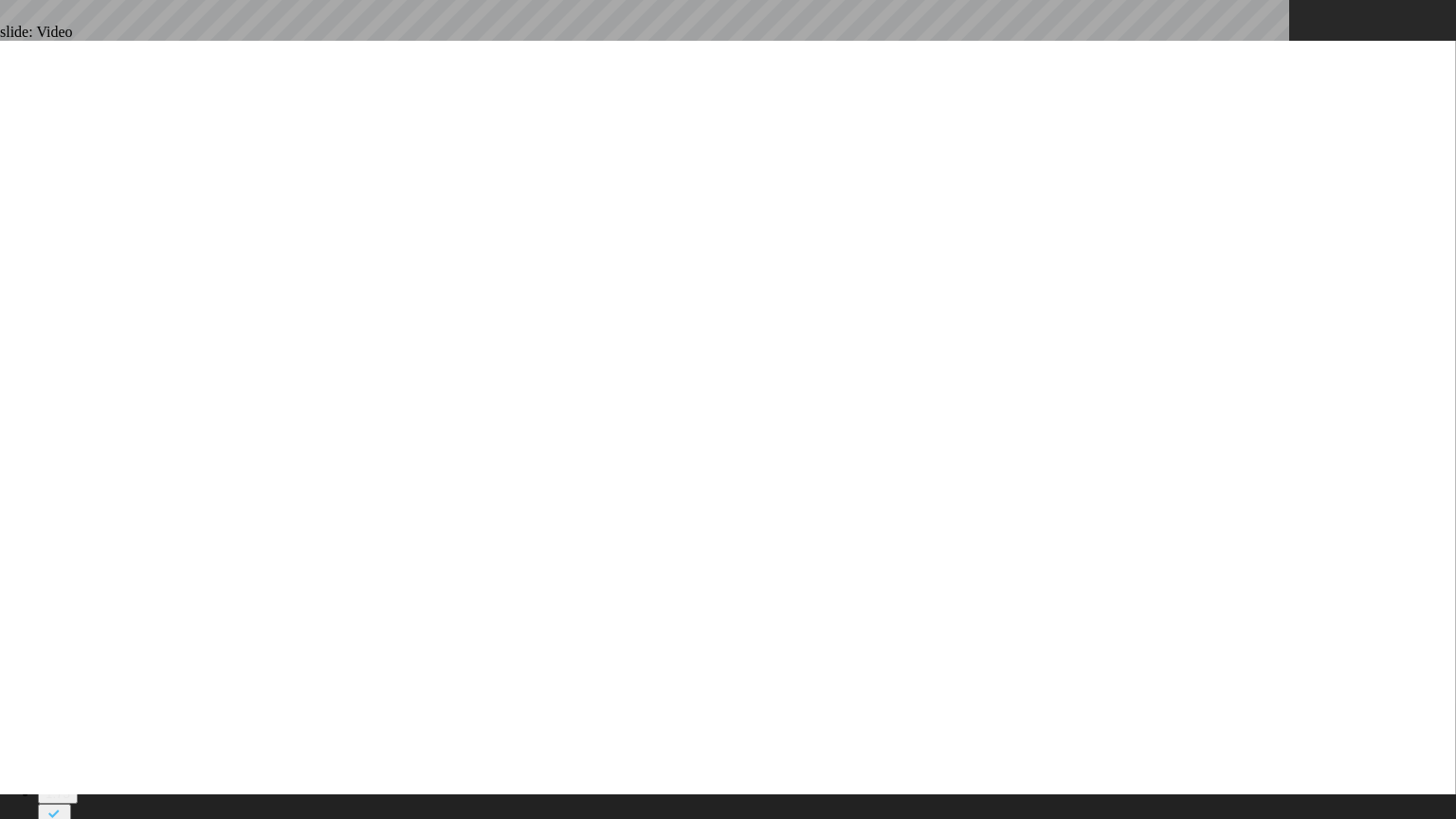 click at bounding box center (228, 9864) 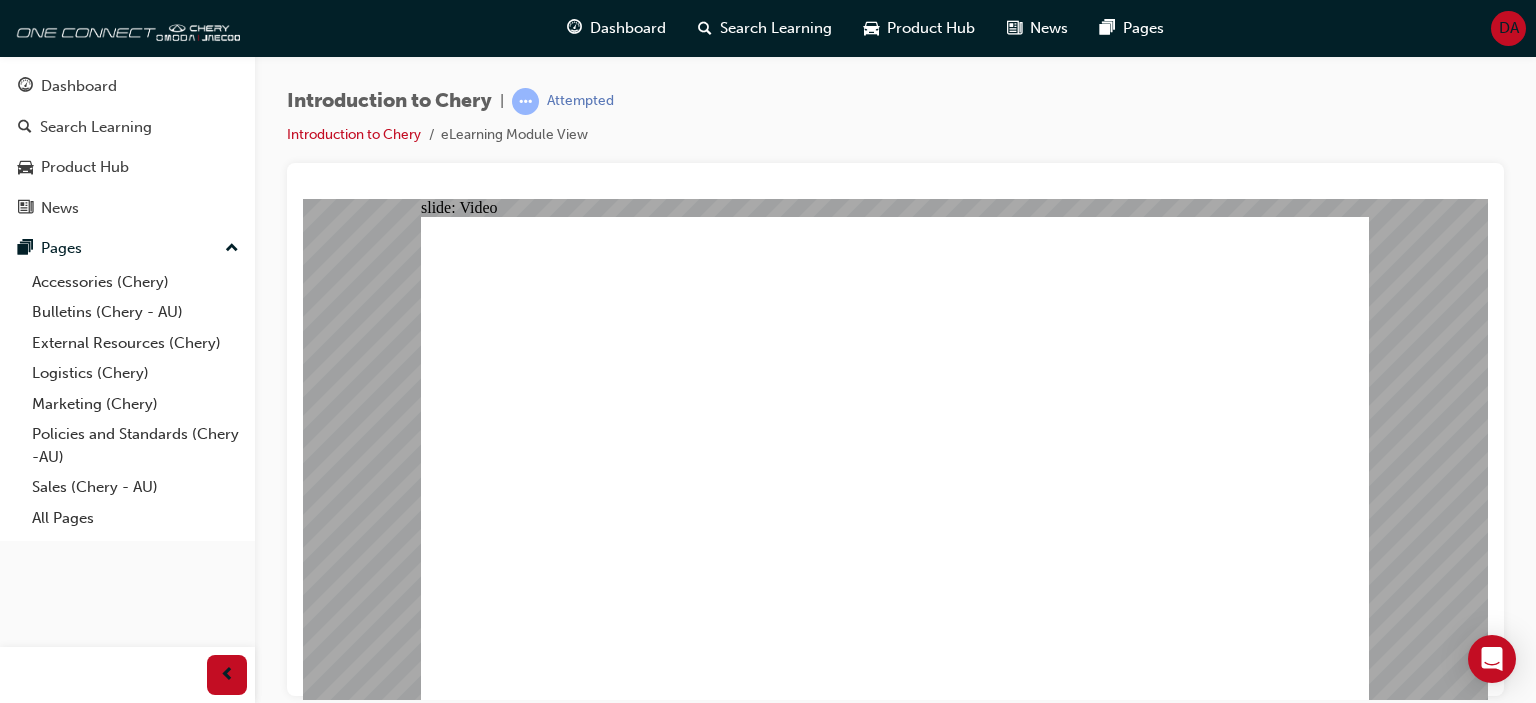 click at bounding box center [597, 7127] 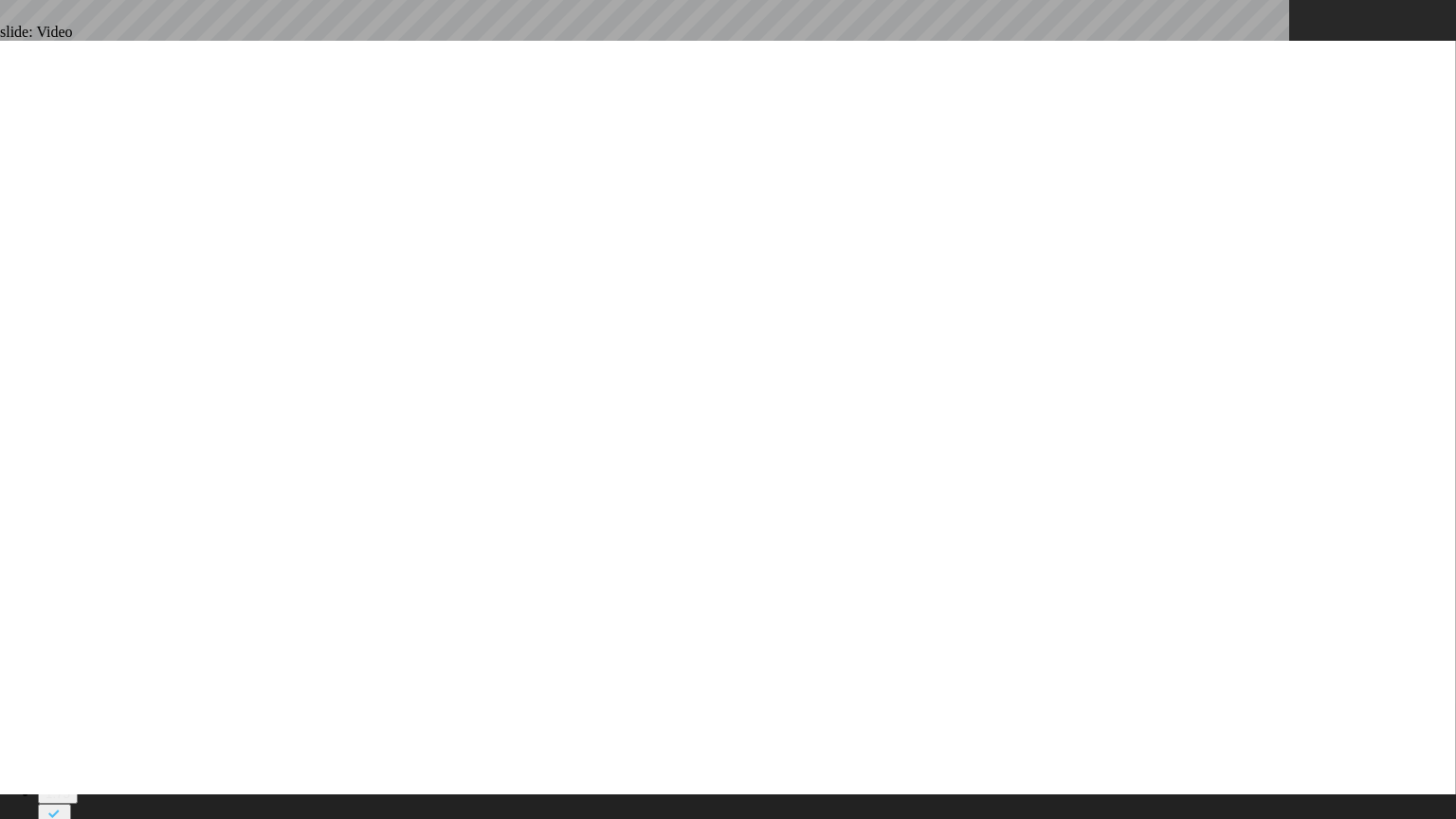 click at bounding box center [728, 9875] 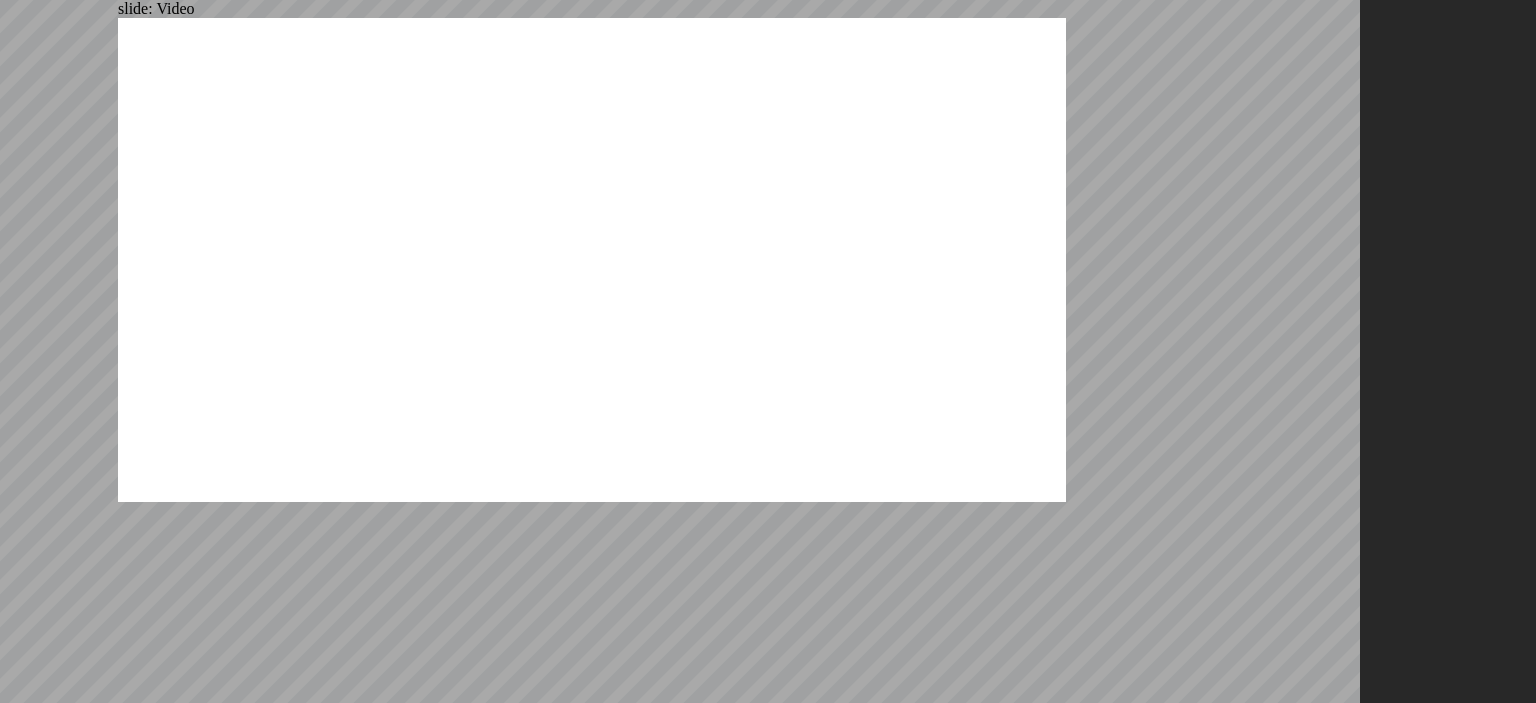 type on "311" 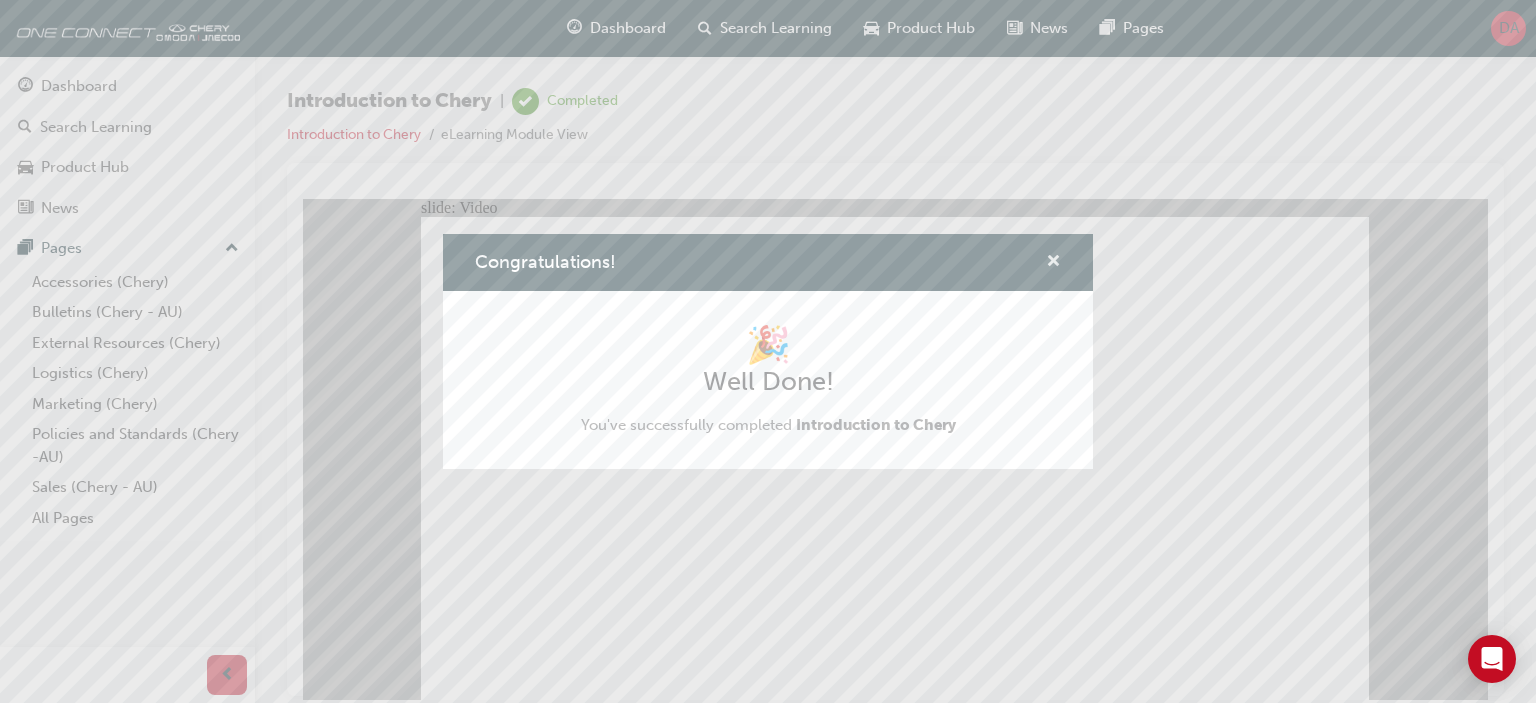 click at bounding box center (1053, 263) 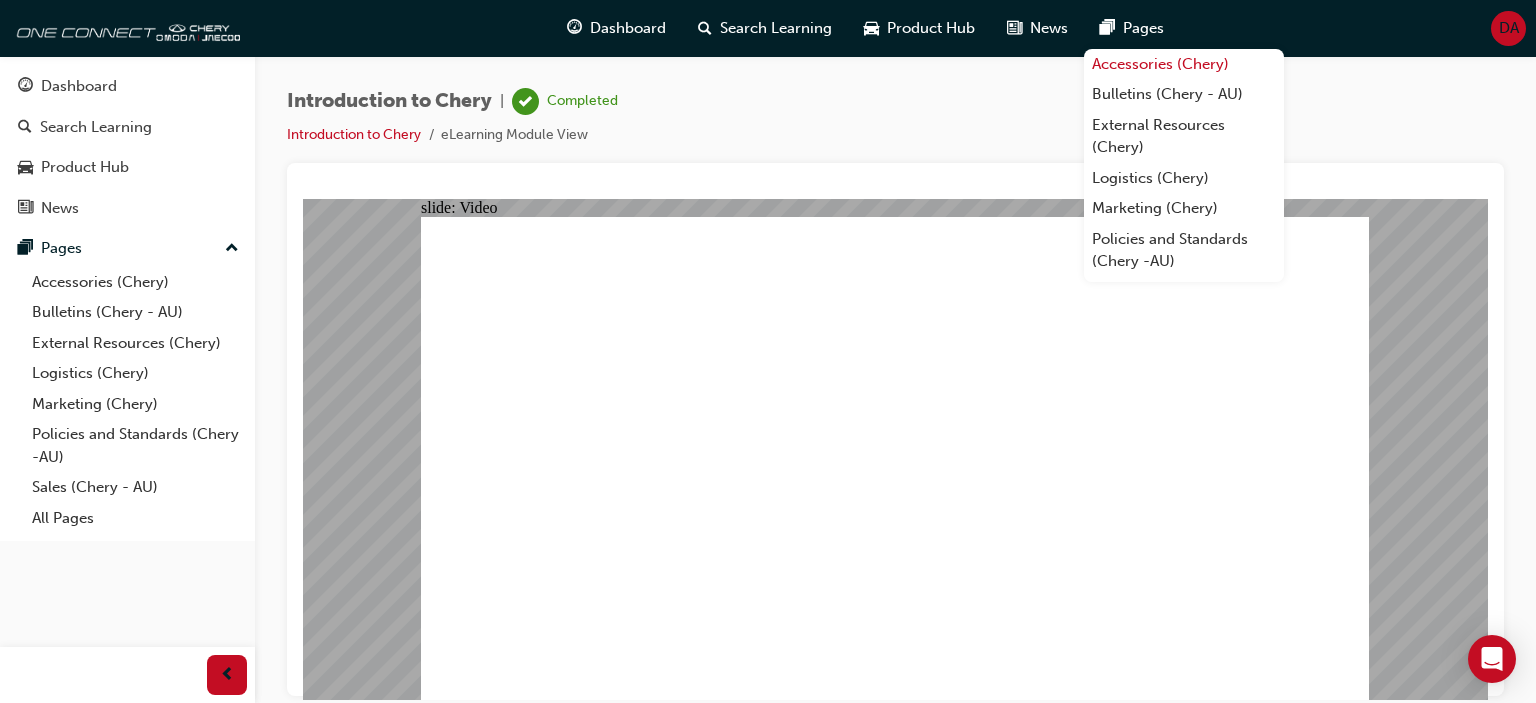 click on "Accessories (Chery)" at bounding box center (1184, 64) 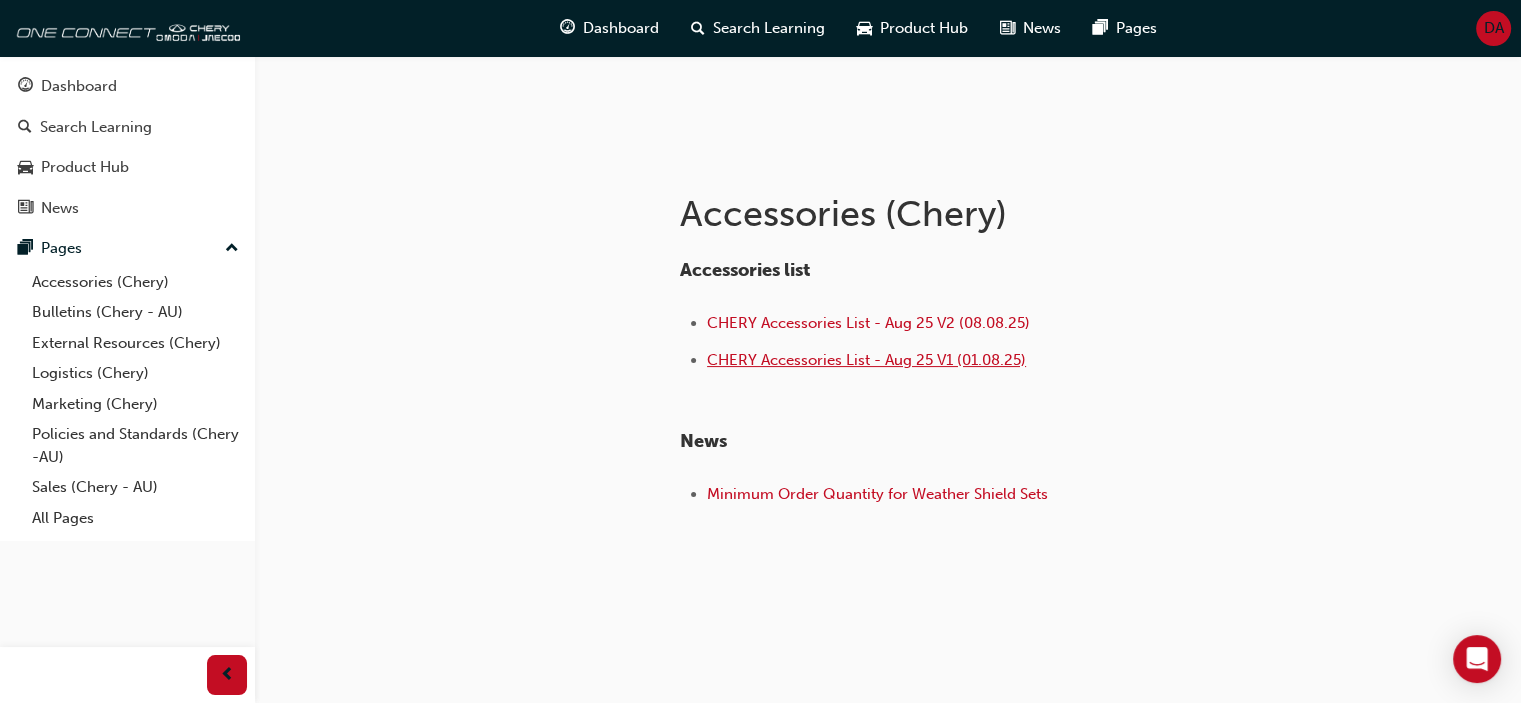 scroll, scrollTop: 304, scrollLeft: 0, axis: vertical 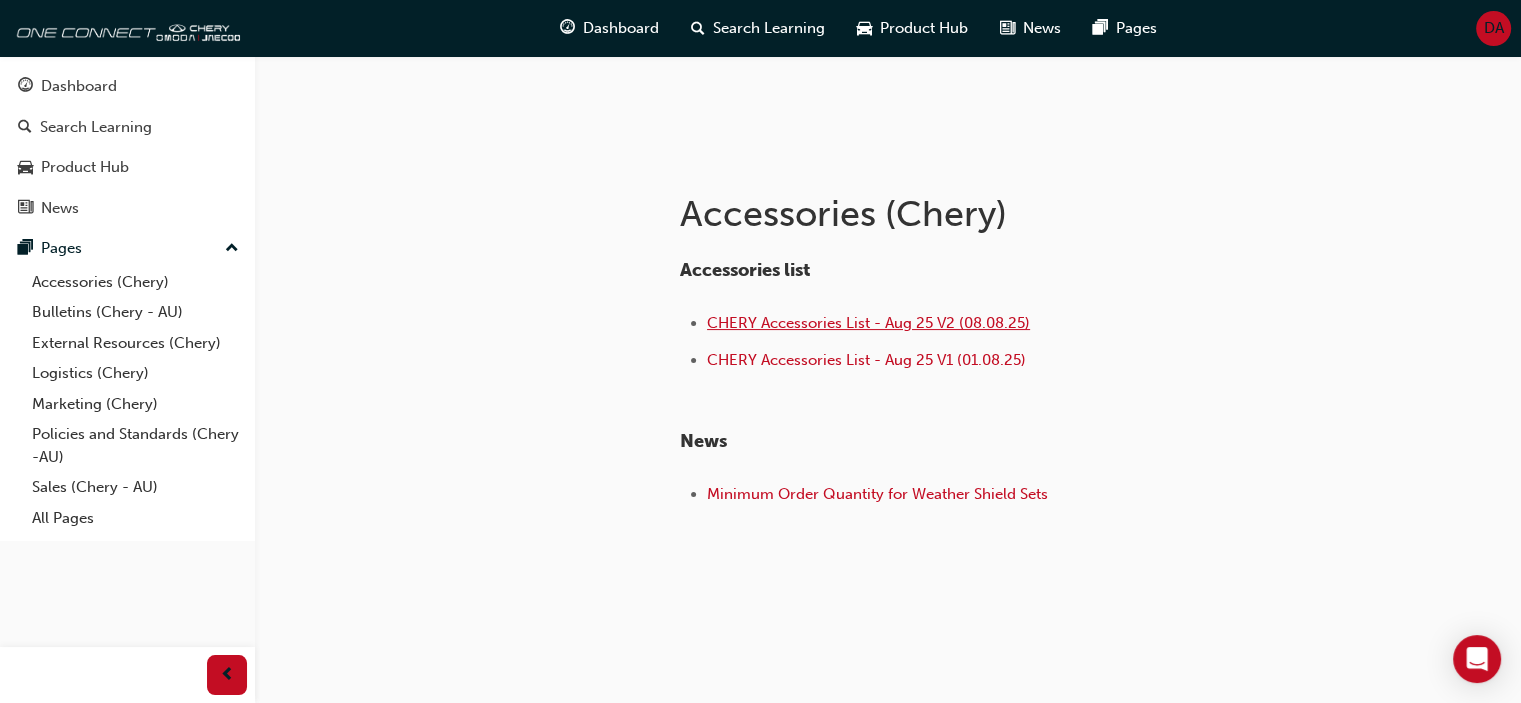 click on "CHERY Accessories List - Aug 25 V2 (08.08.25)" at bounding box center [868, 323] 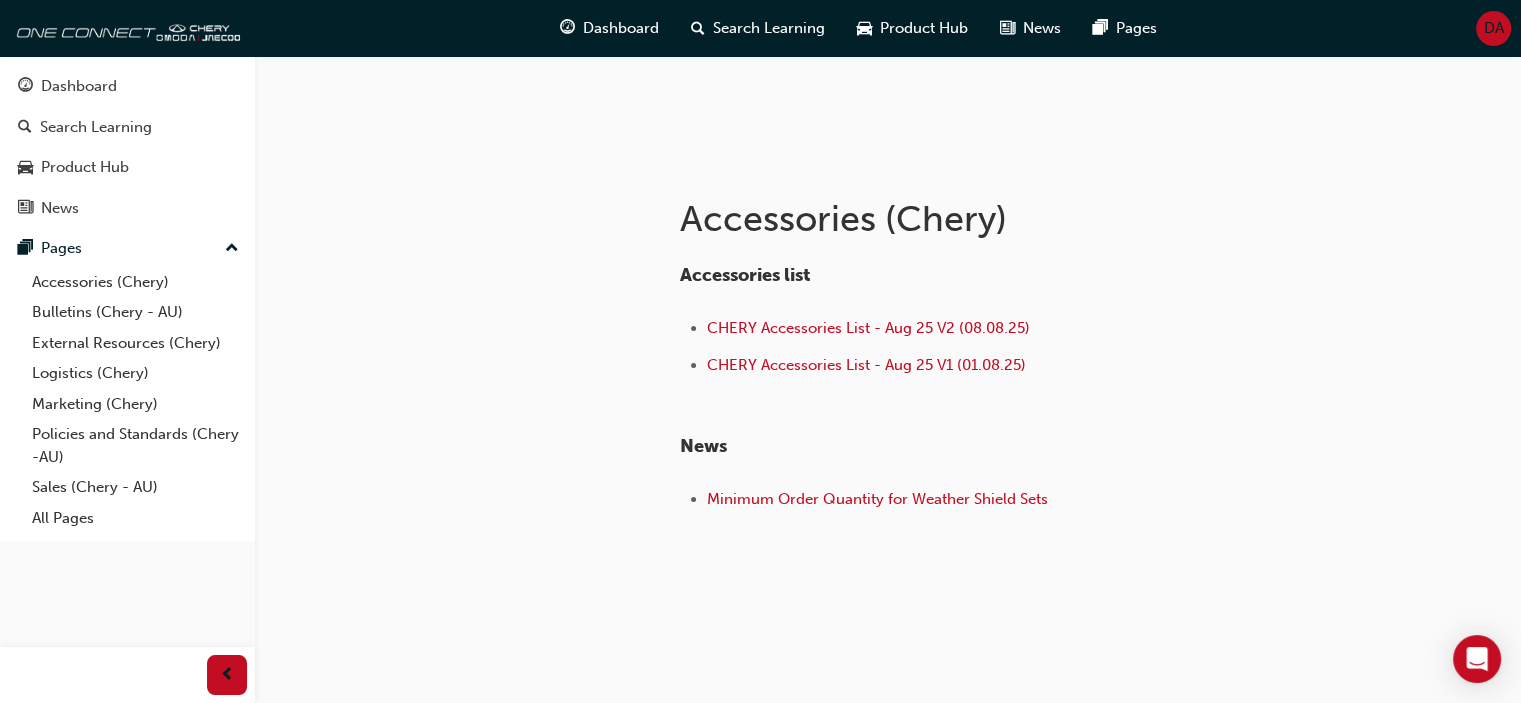 scroll, scrollTop: 304, scrollLeft: 0, axis: vertical 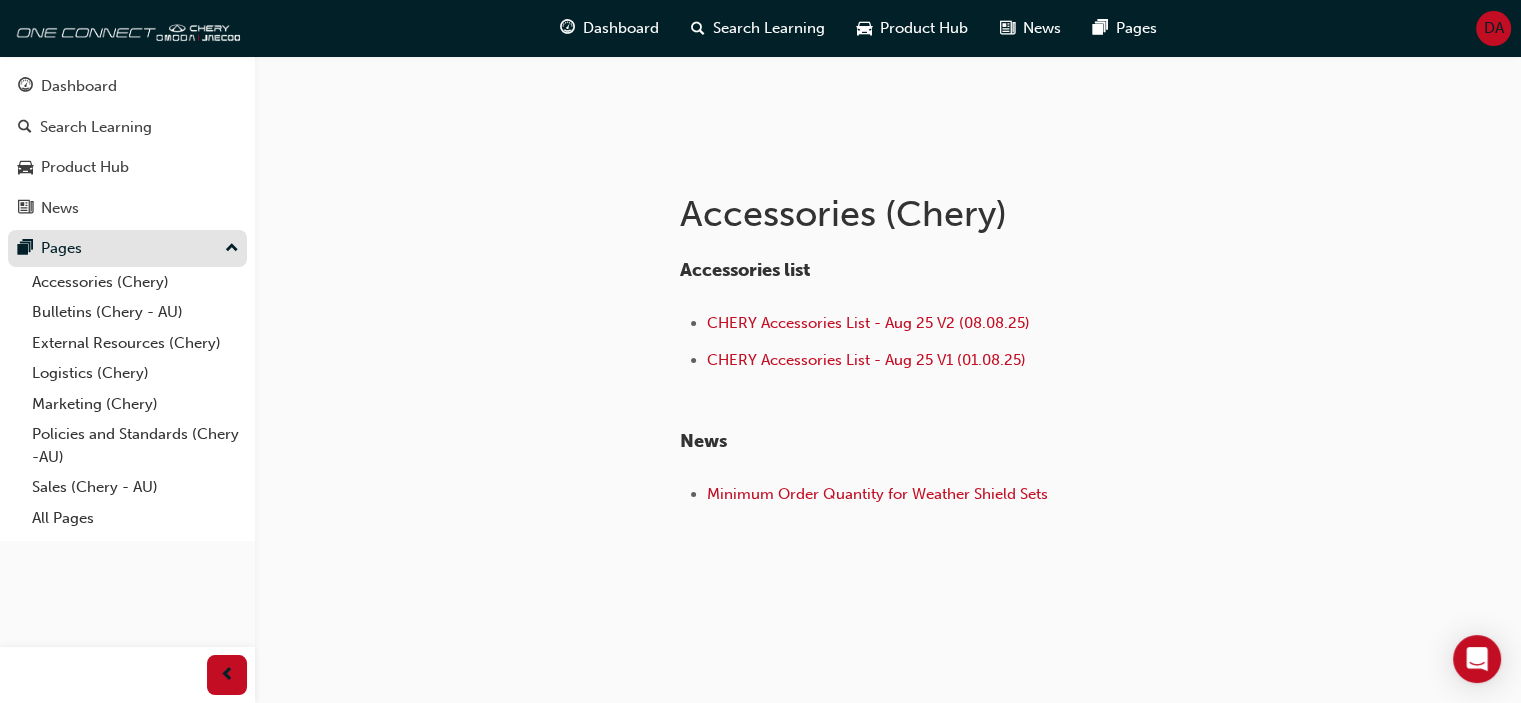 click on "Pages" at bounding box center [61, 248] 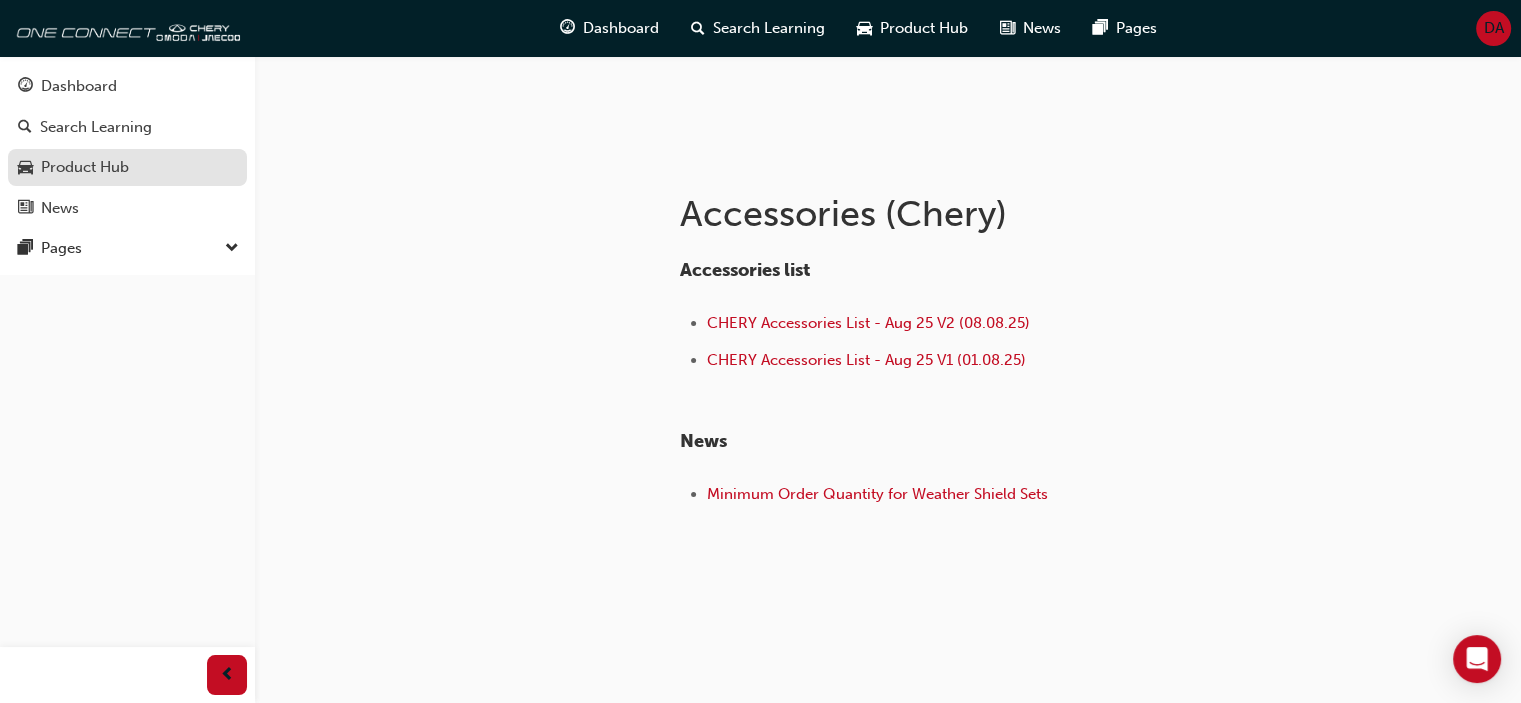 click on "Product Hub" at bounding box center [127, 167] 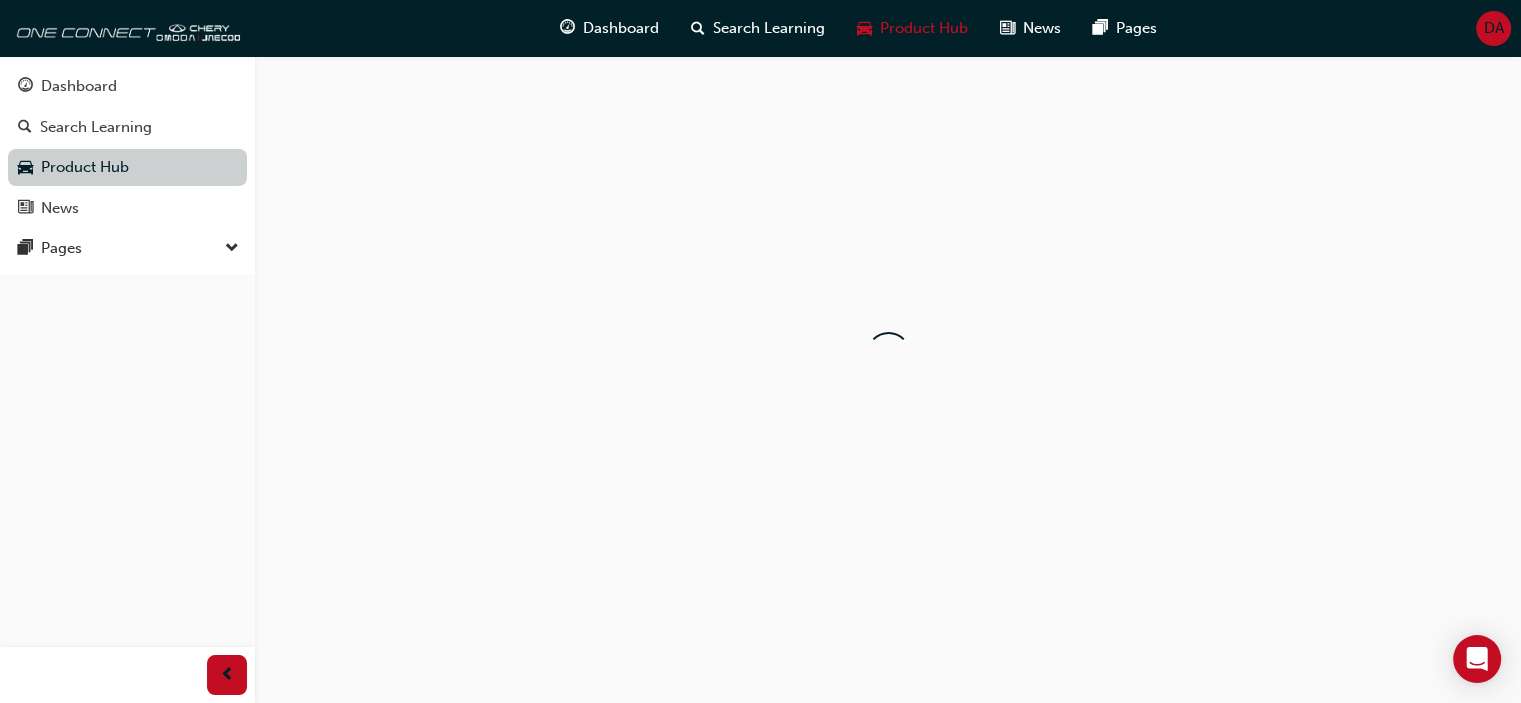 scroll, scrollTop: 0, scrollLeft: 0, axis: both 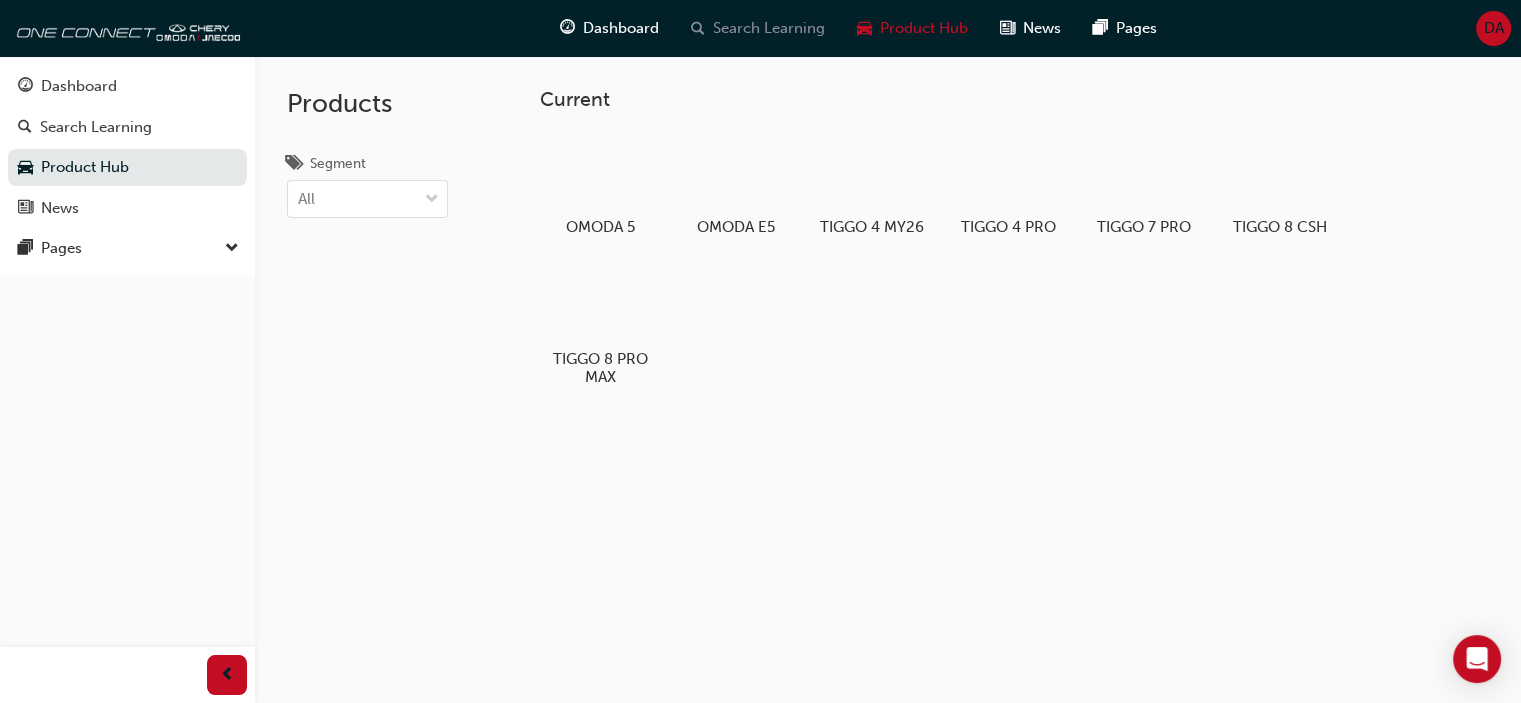 click on "Search Learning" at bounding box center (769, 28) 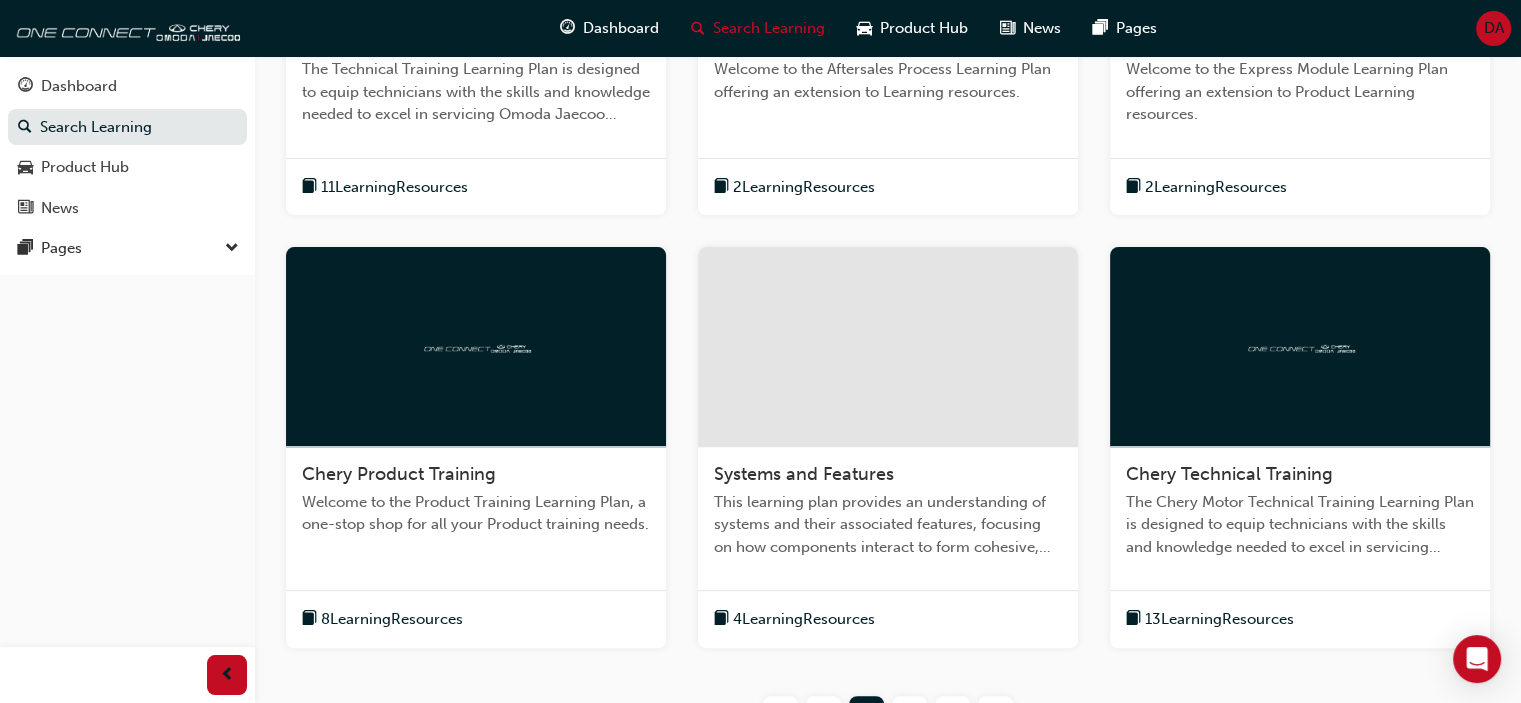 scroll, scrollTop: 700, scrollLeft: 0, axis: vertical 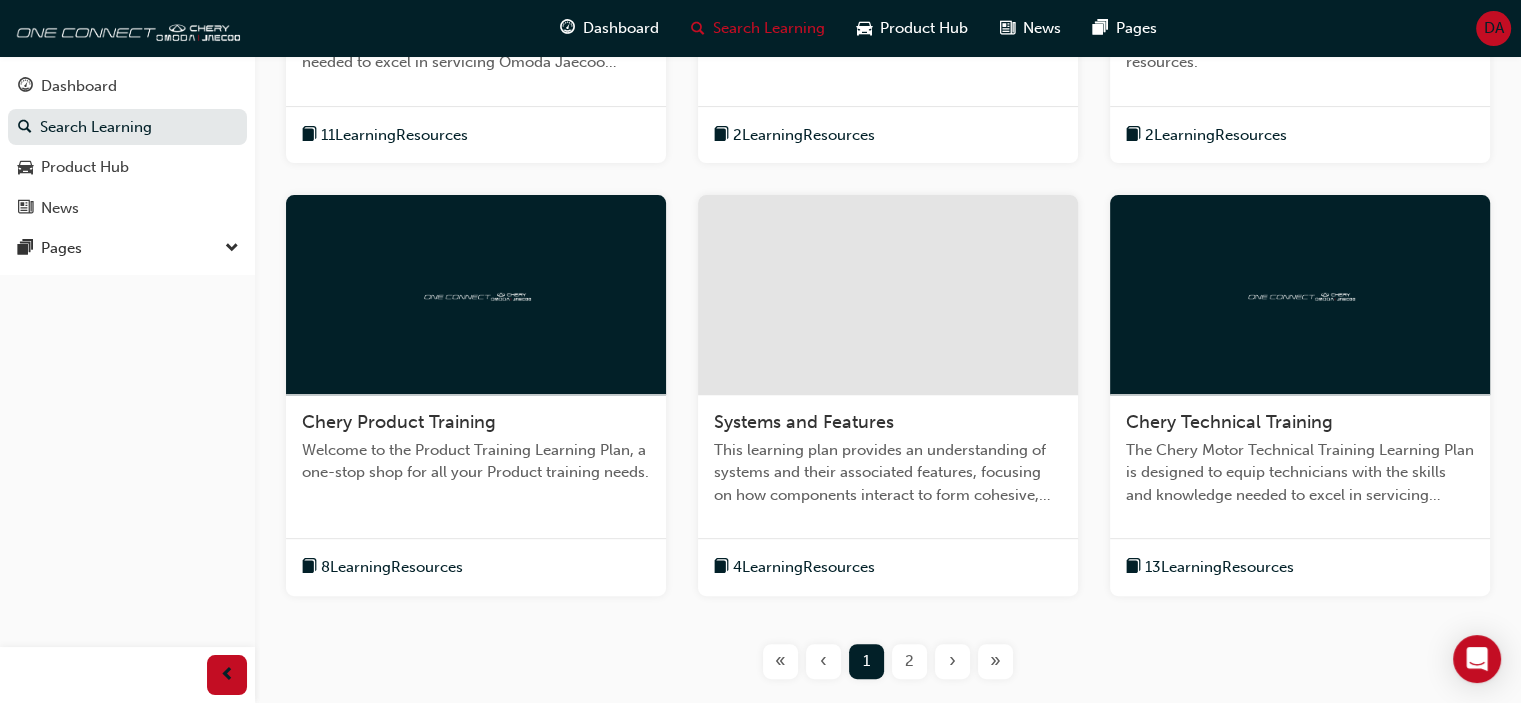 click on "8  Learning  Resources" at bounding box center [392, 567] 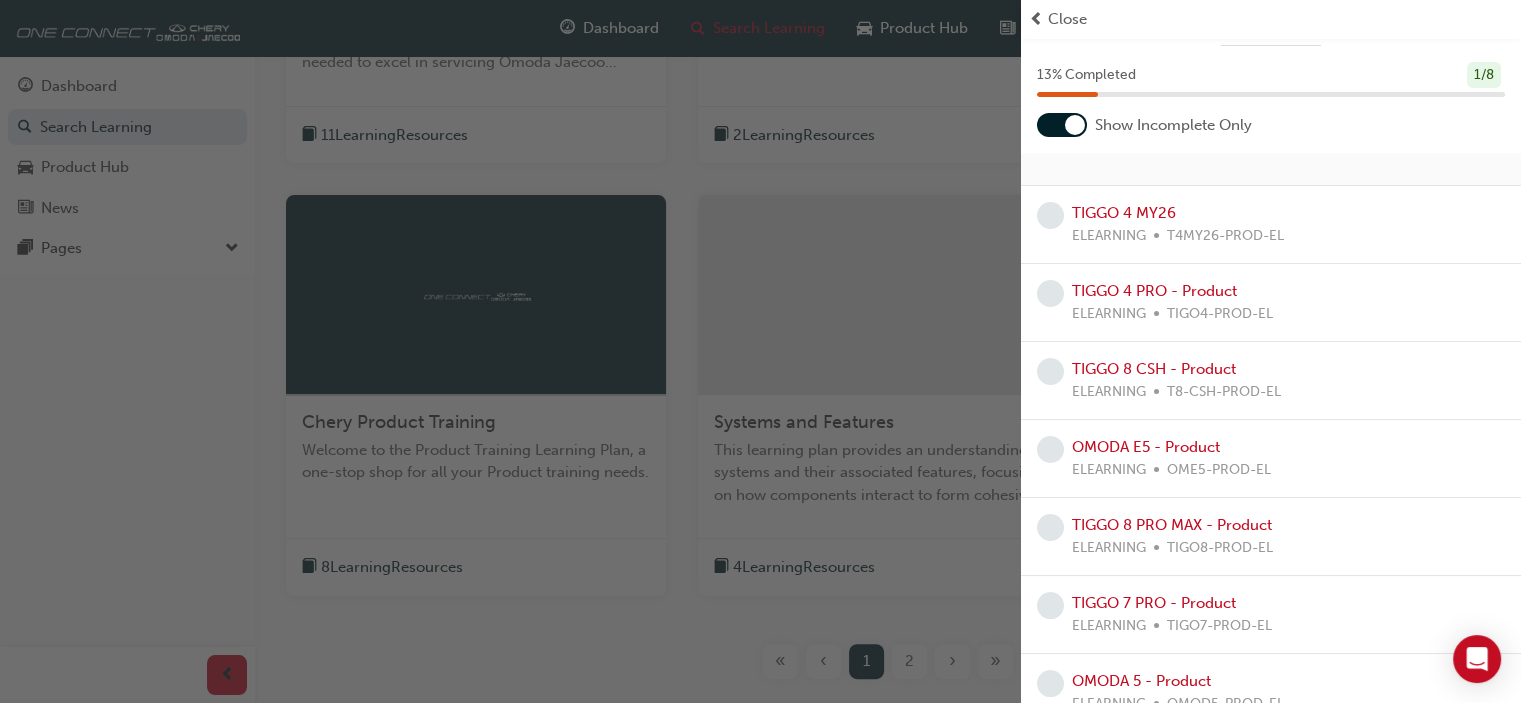 scroll, scrollTop: 75, scrollLeft: 0, axis: vertical 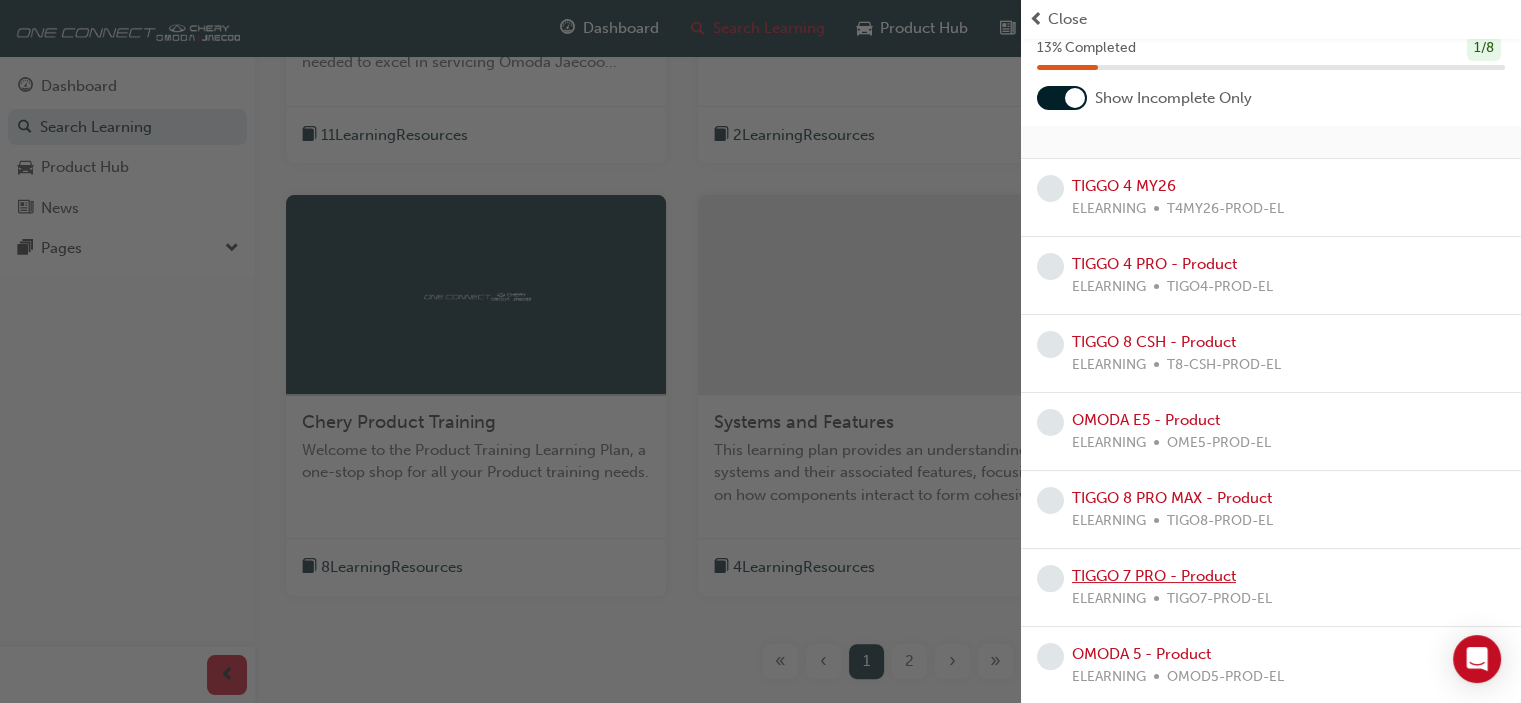 click on "TIGGO 7 PRO - Product" at bounding box center (1154, 576) 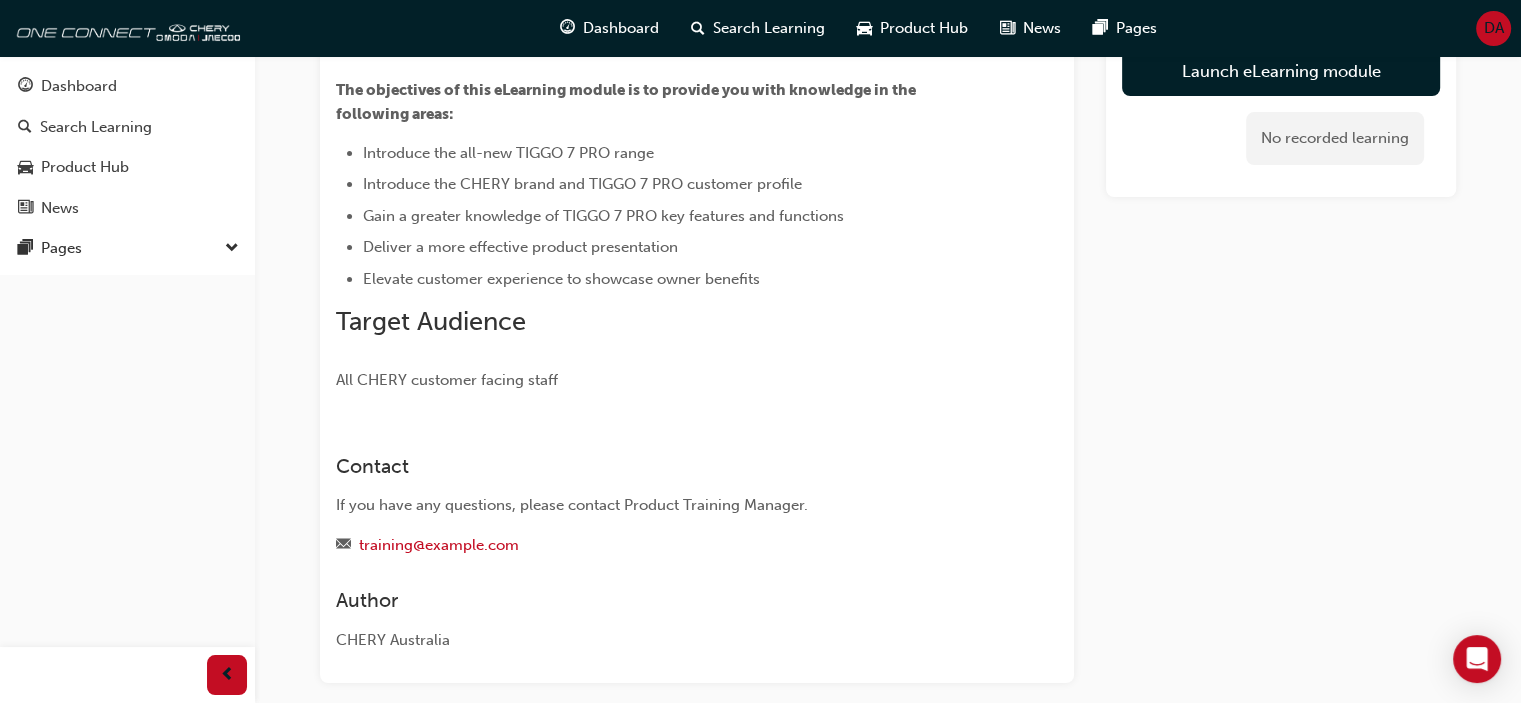 scroll, scrollTop: 200, scrollLeft: 0, axis: vertical 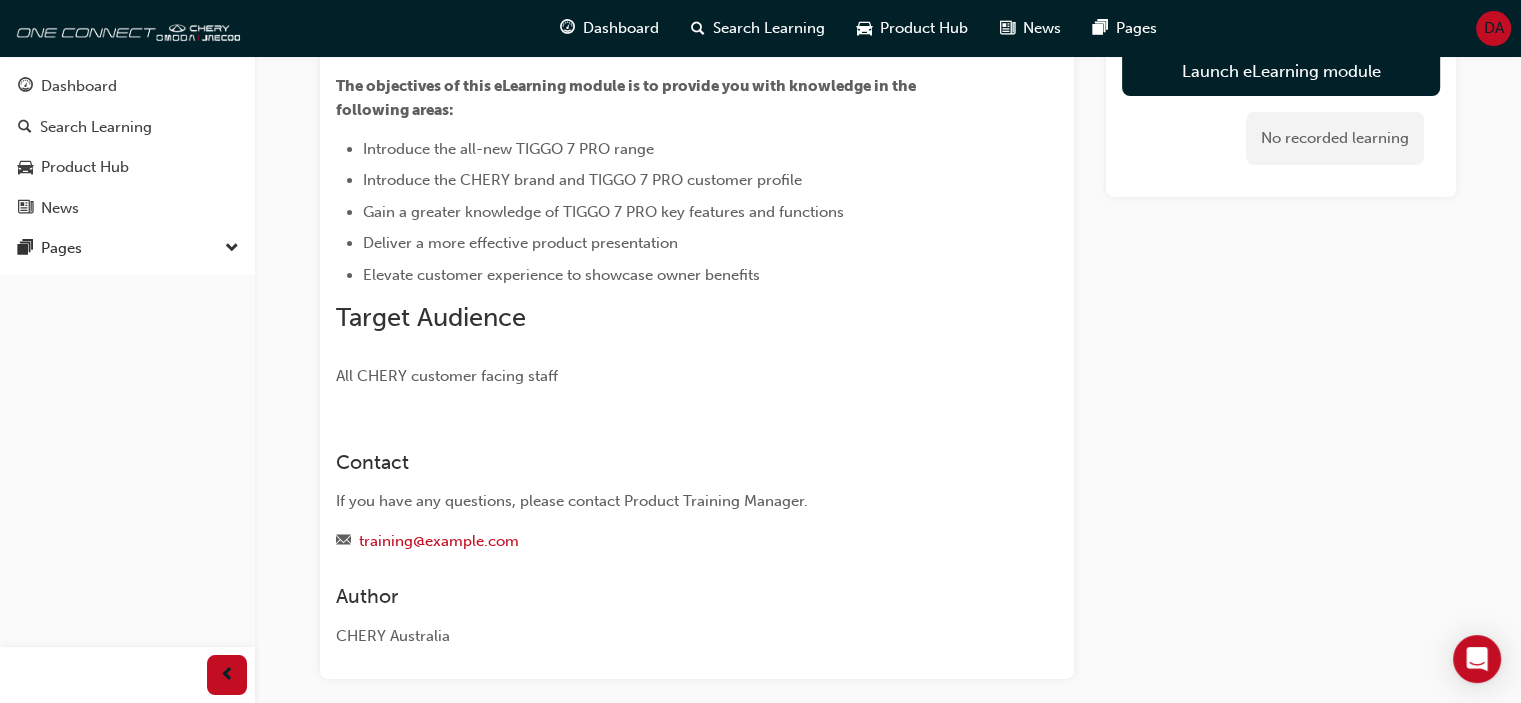 click on "Launch eLearning module No recorded learning" at bounding box center [1281, 329] 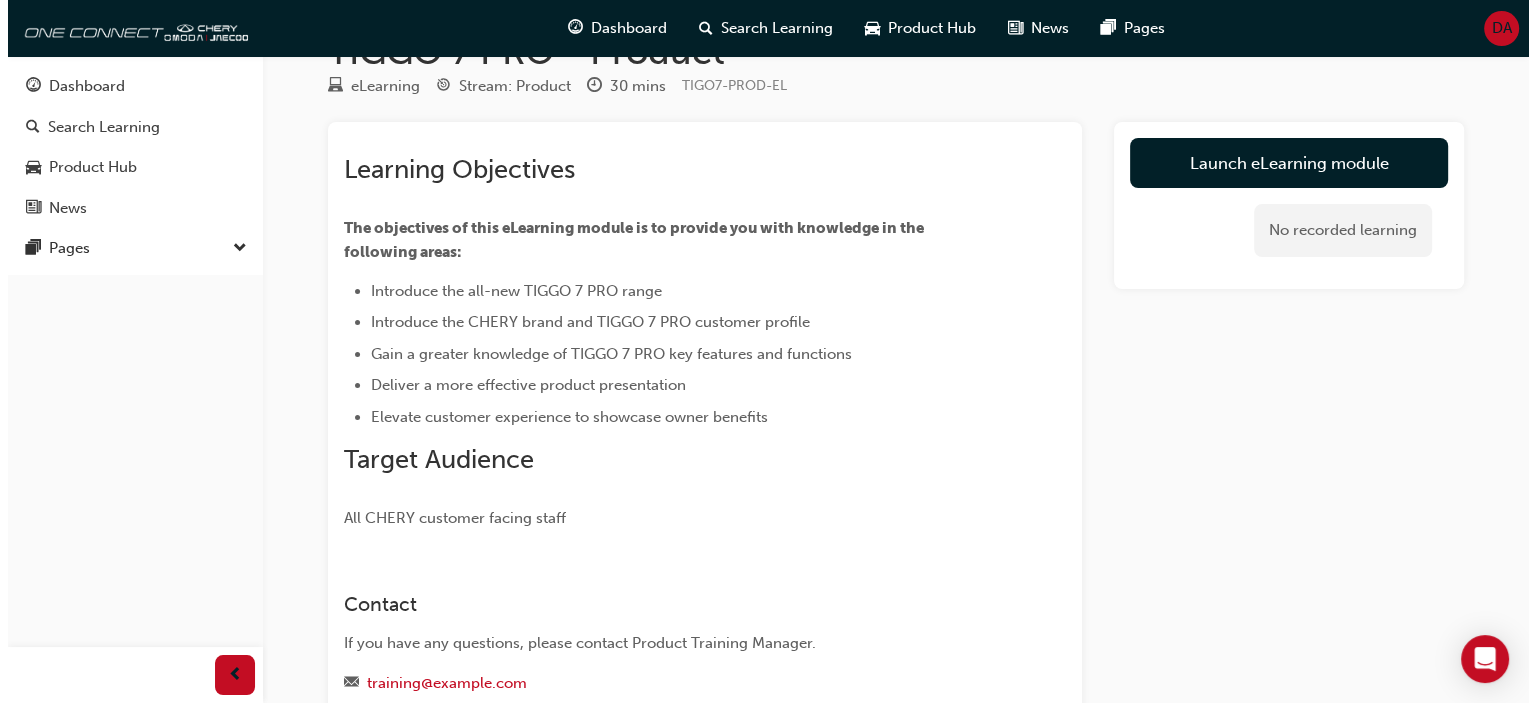 scroll, scrollTop: 0, scrollLeft: 0, axis: both 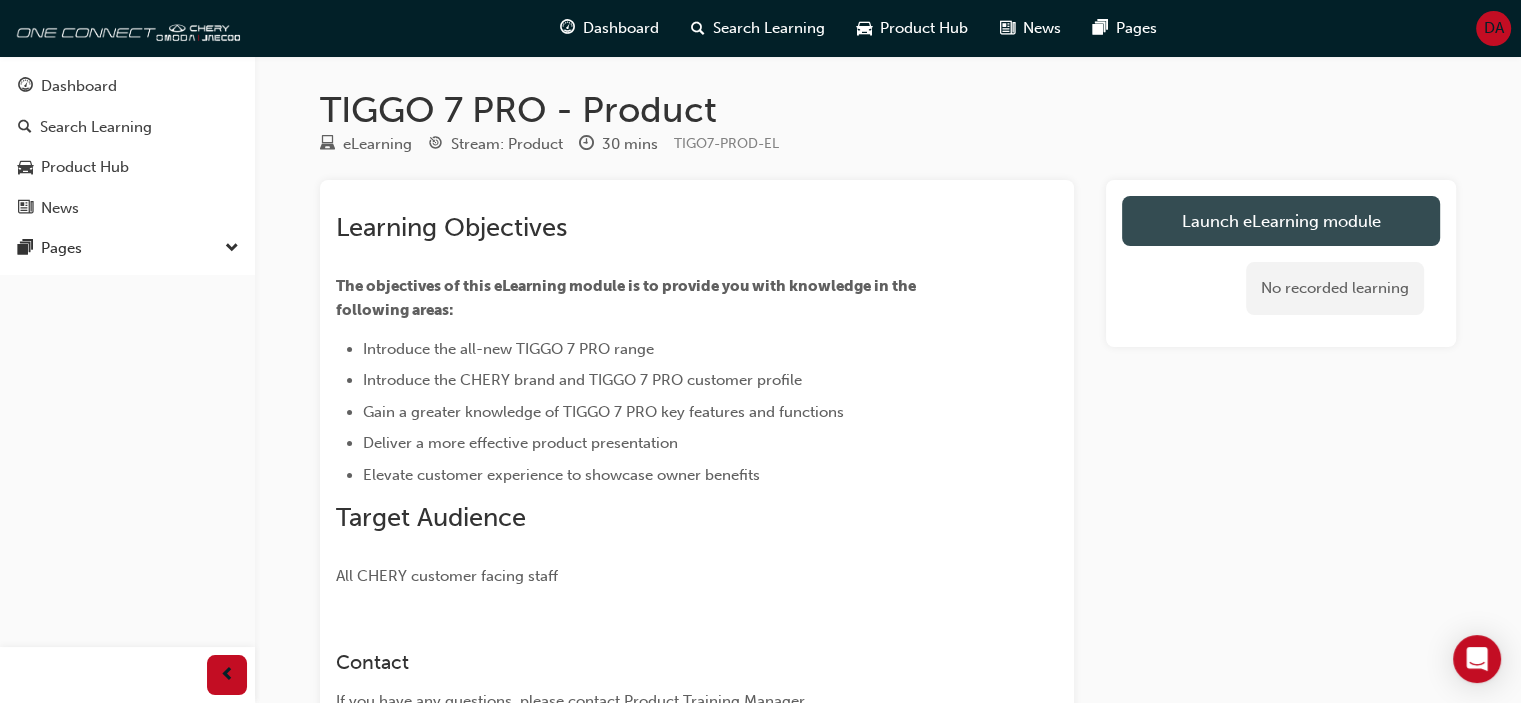 click on "Launch eLearning module" at bounding box center (1281, 221) 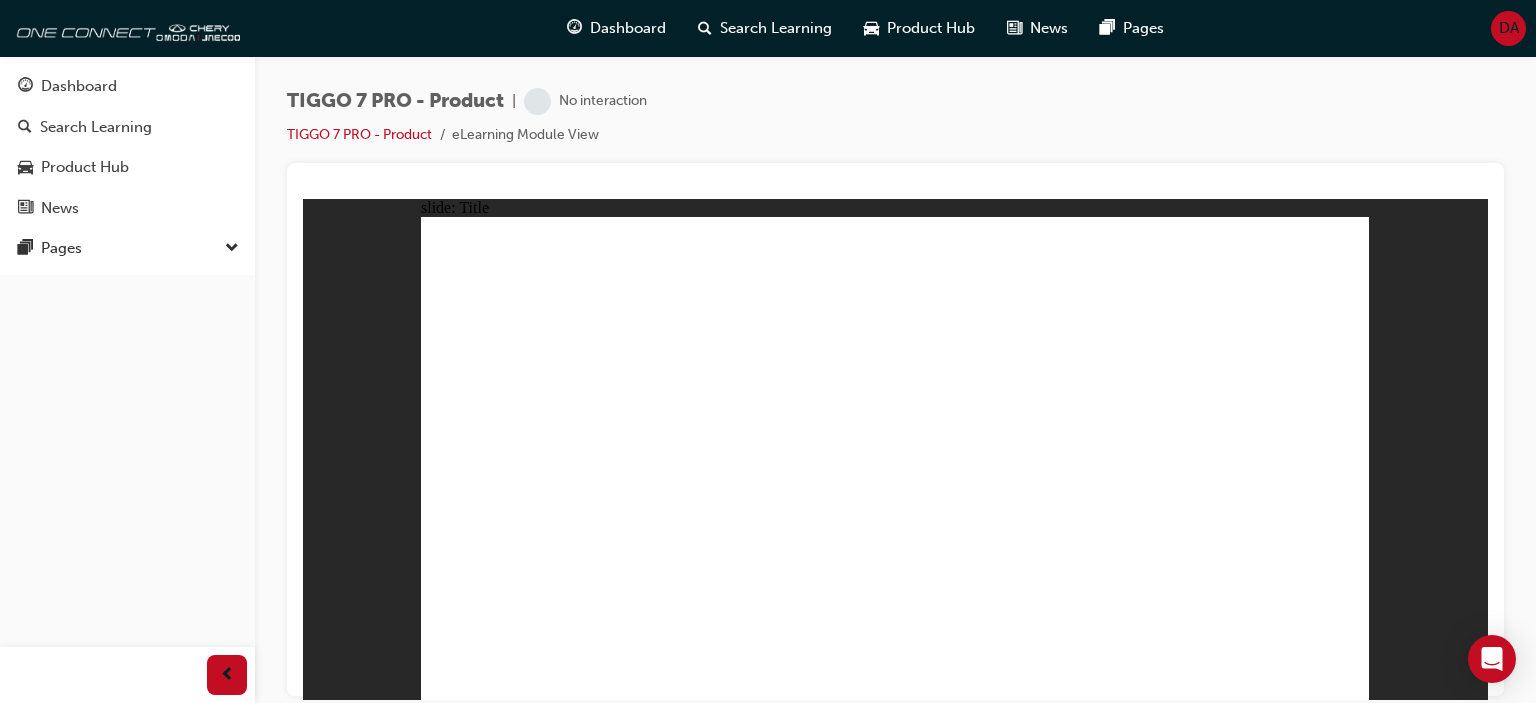 scroll, scrollTop: 0, scrollLeft: 0, axis: both 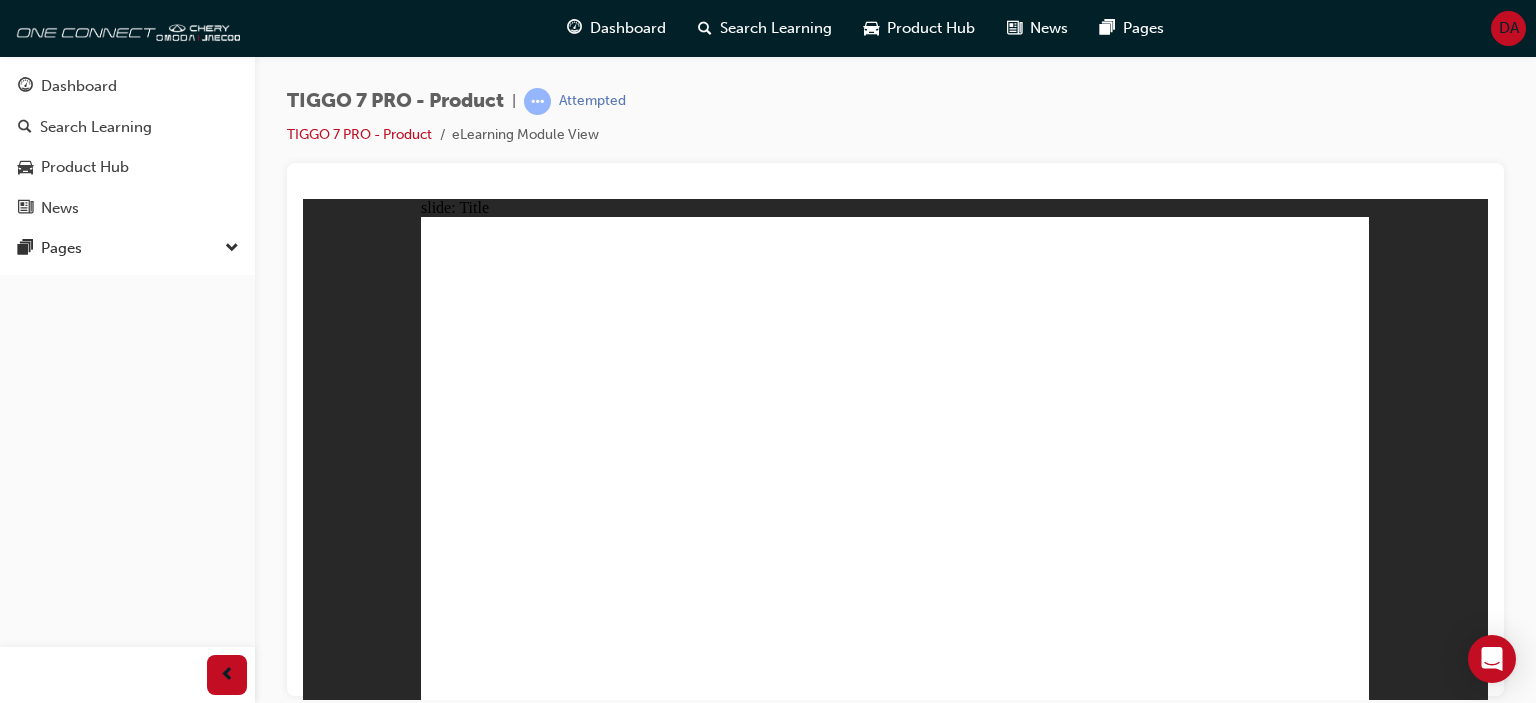 click 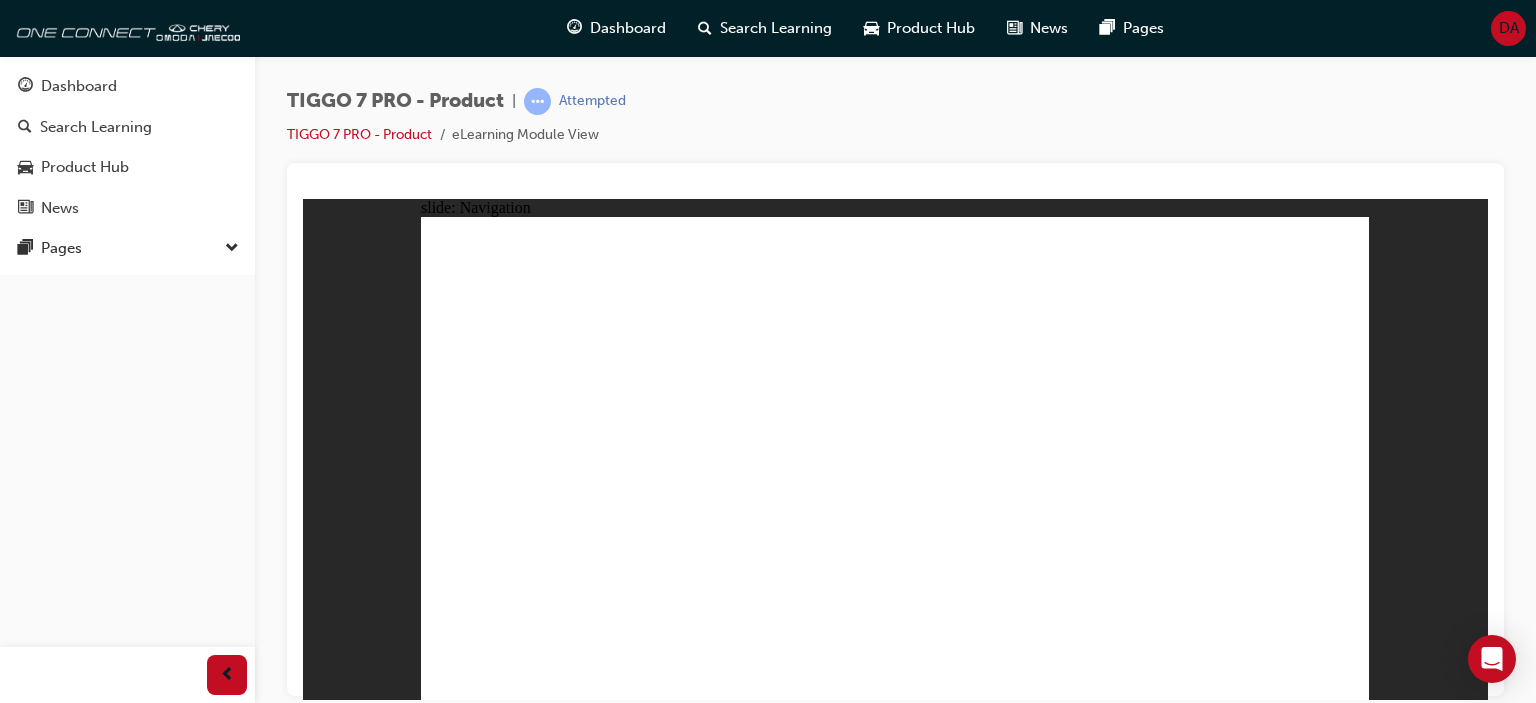 click 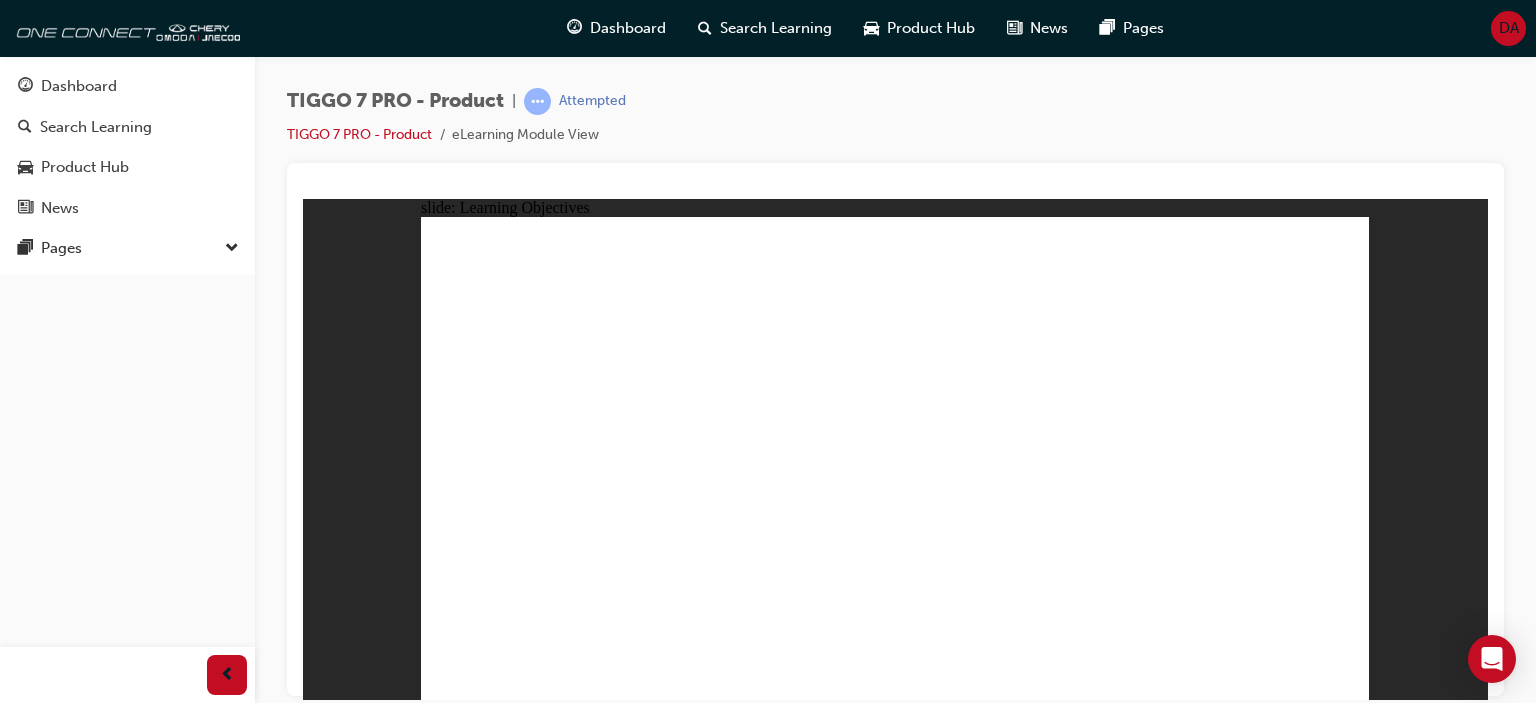 click 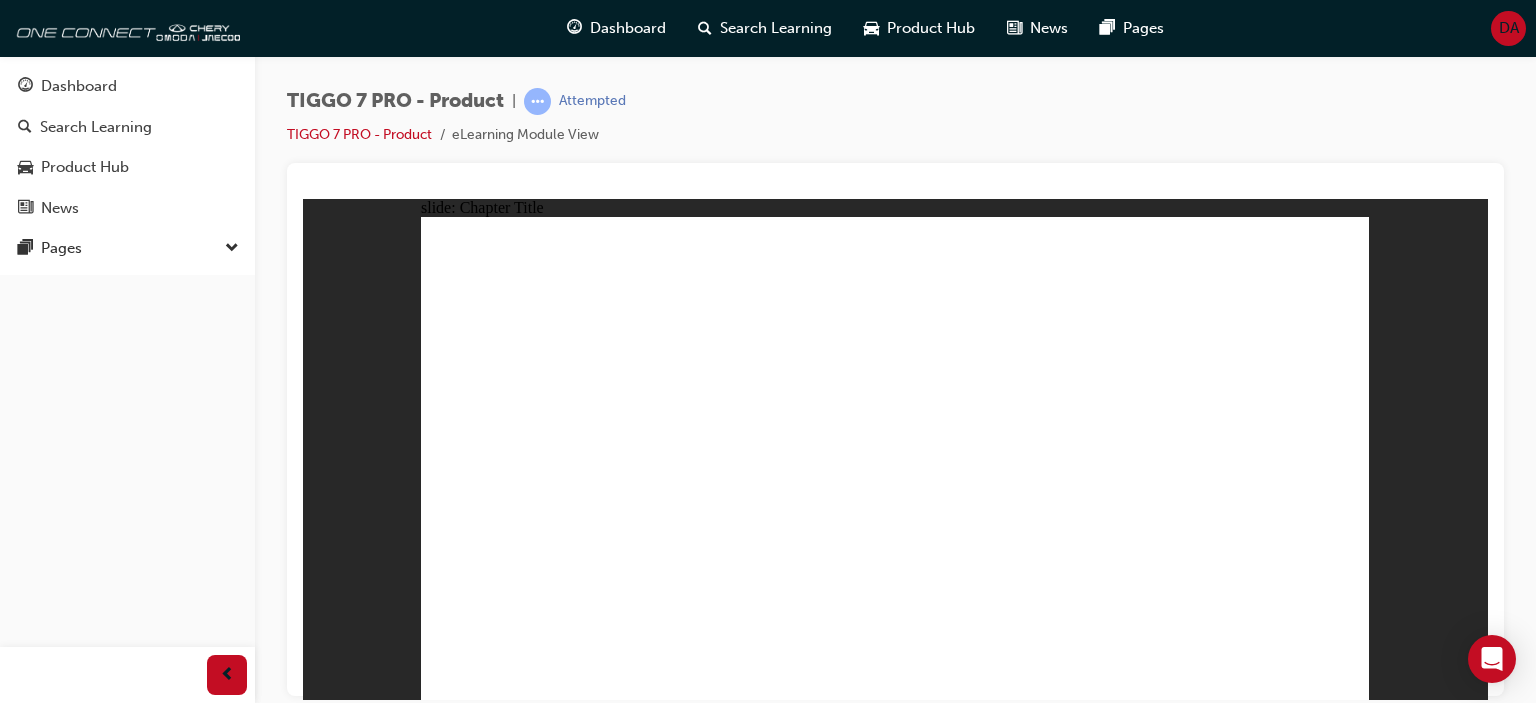 click 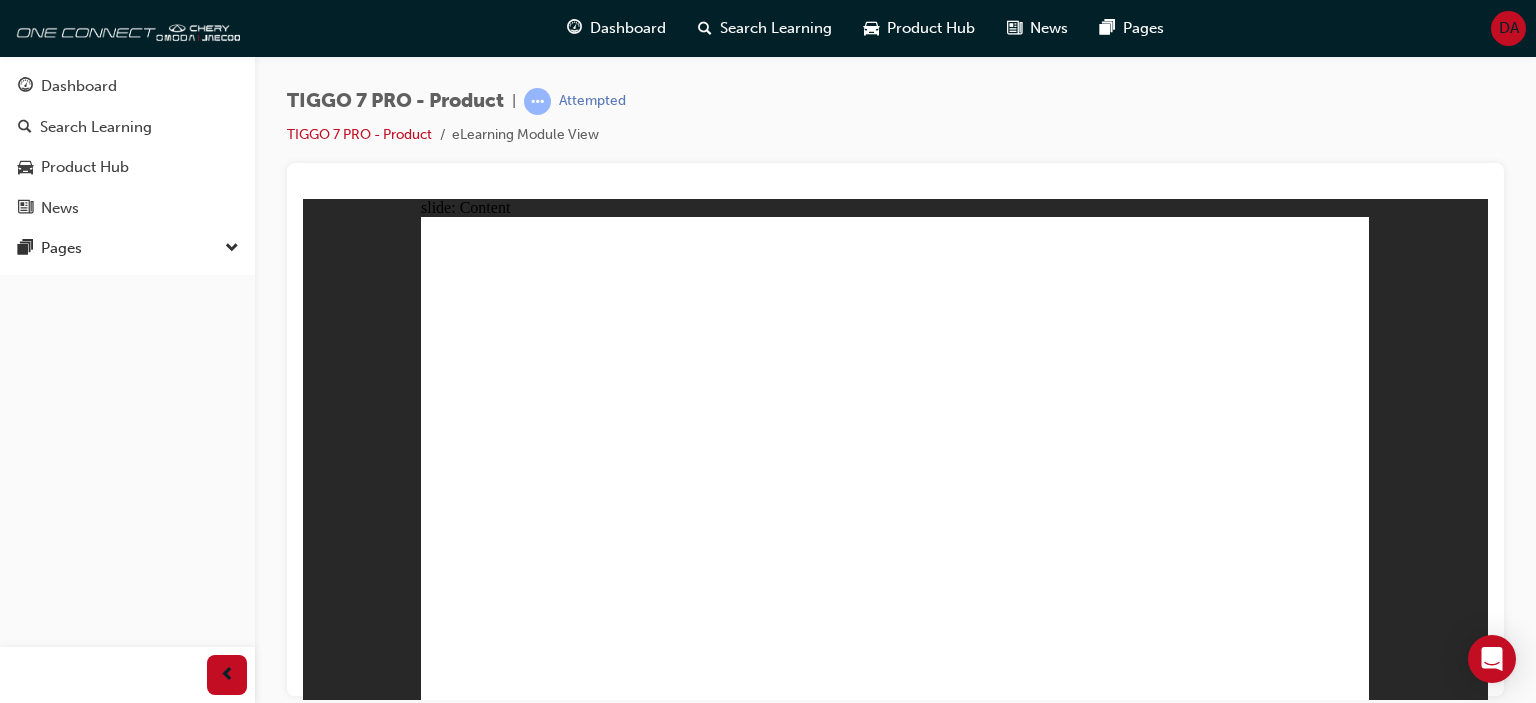 click 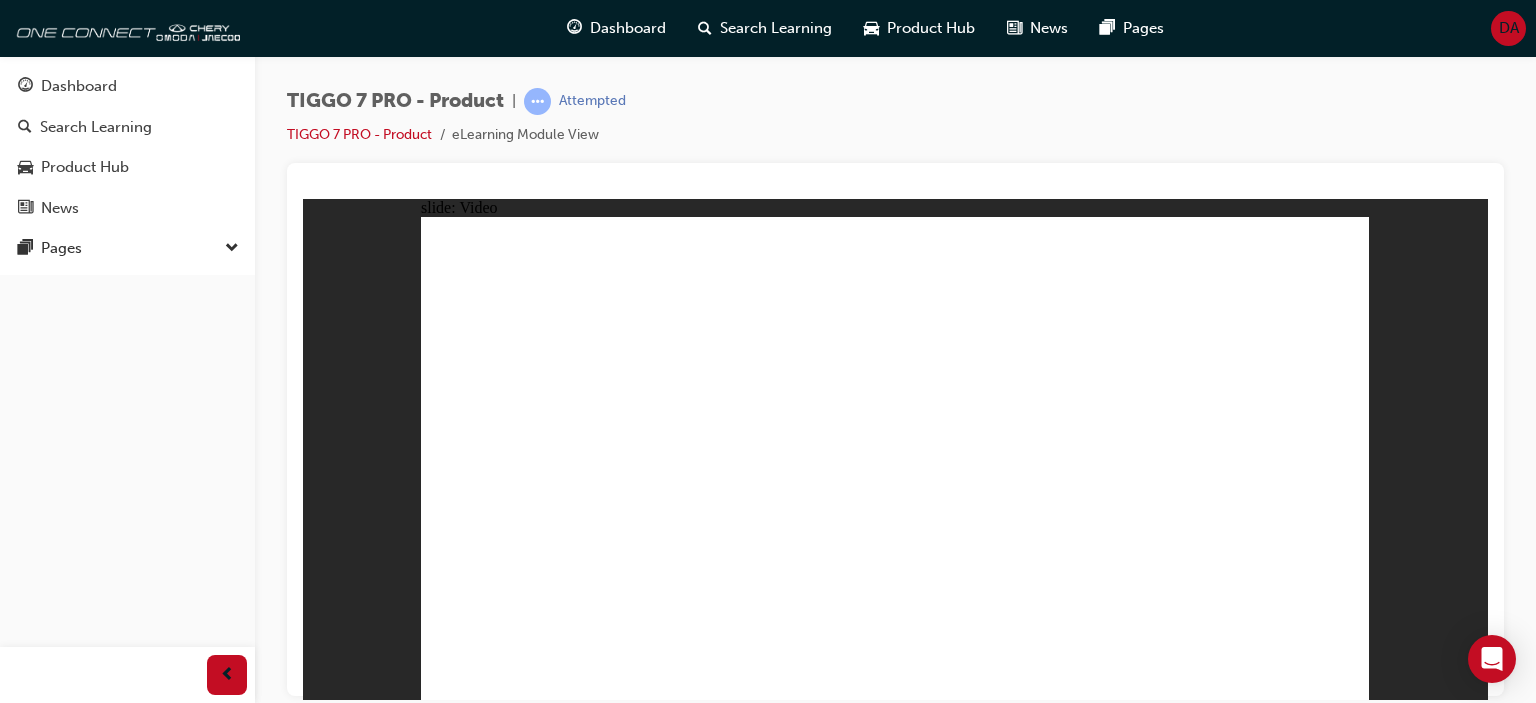 click on "slide: Video Rectangle Rectangle 1 Rectangle MENU RESOURCES left-arrow.png right-arrow.png MENU RESOURCES" at bounding box center (895, 449) 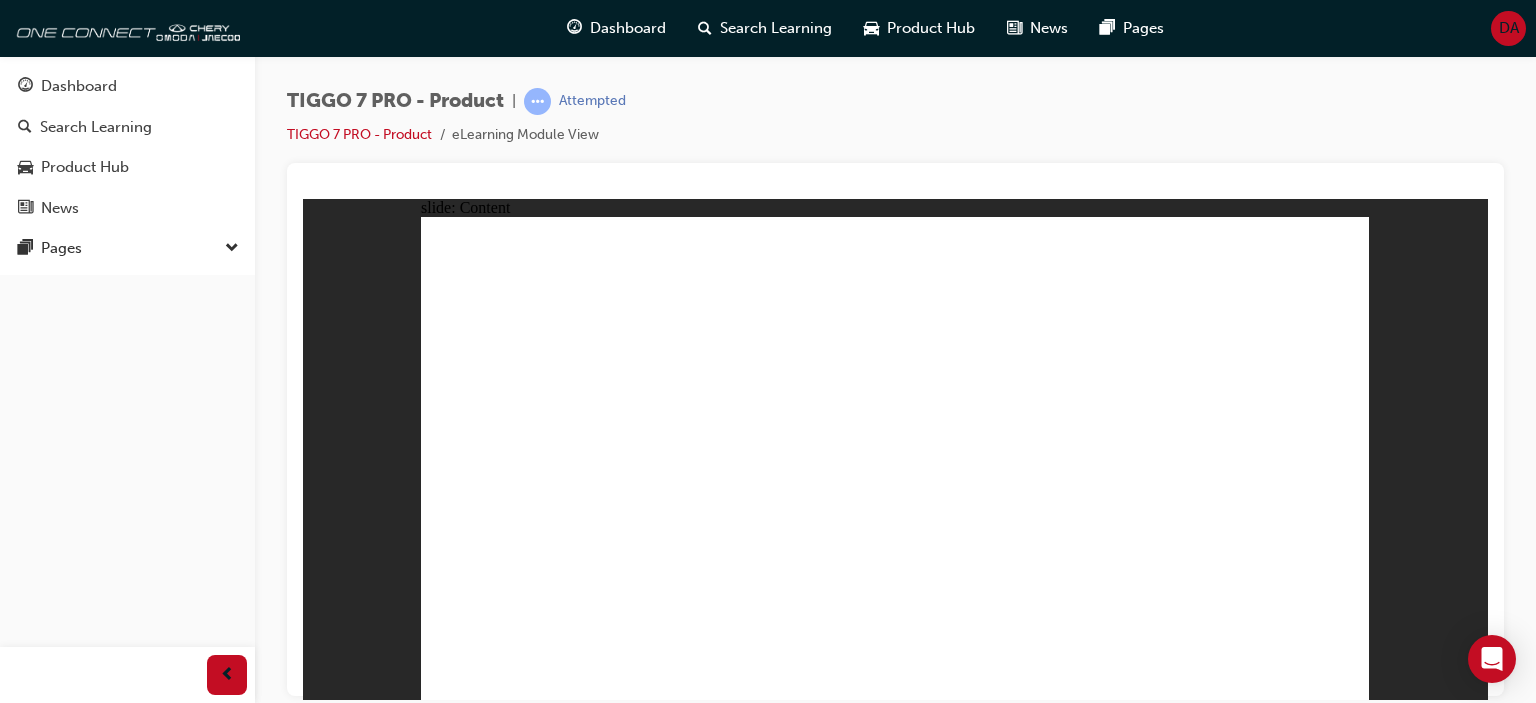 click 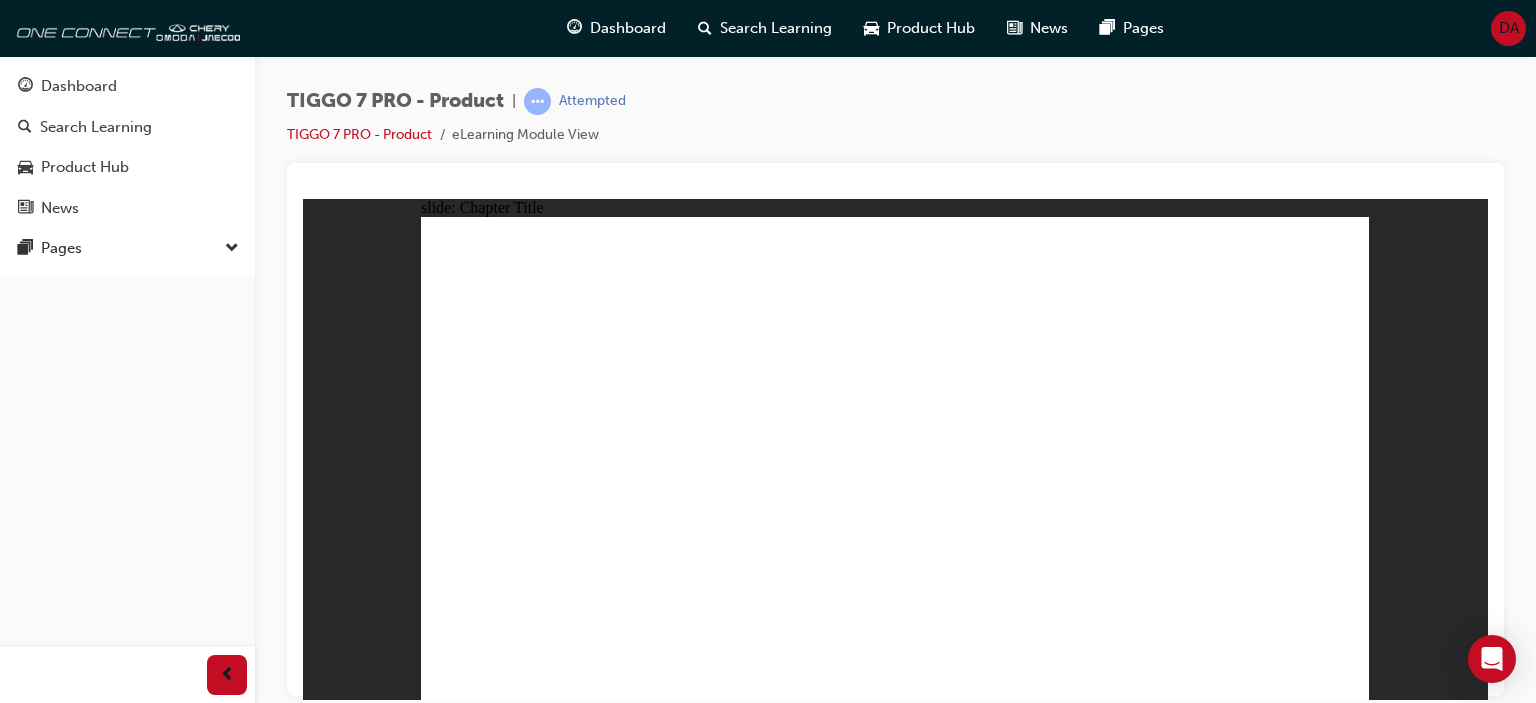 click 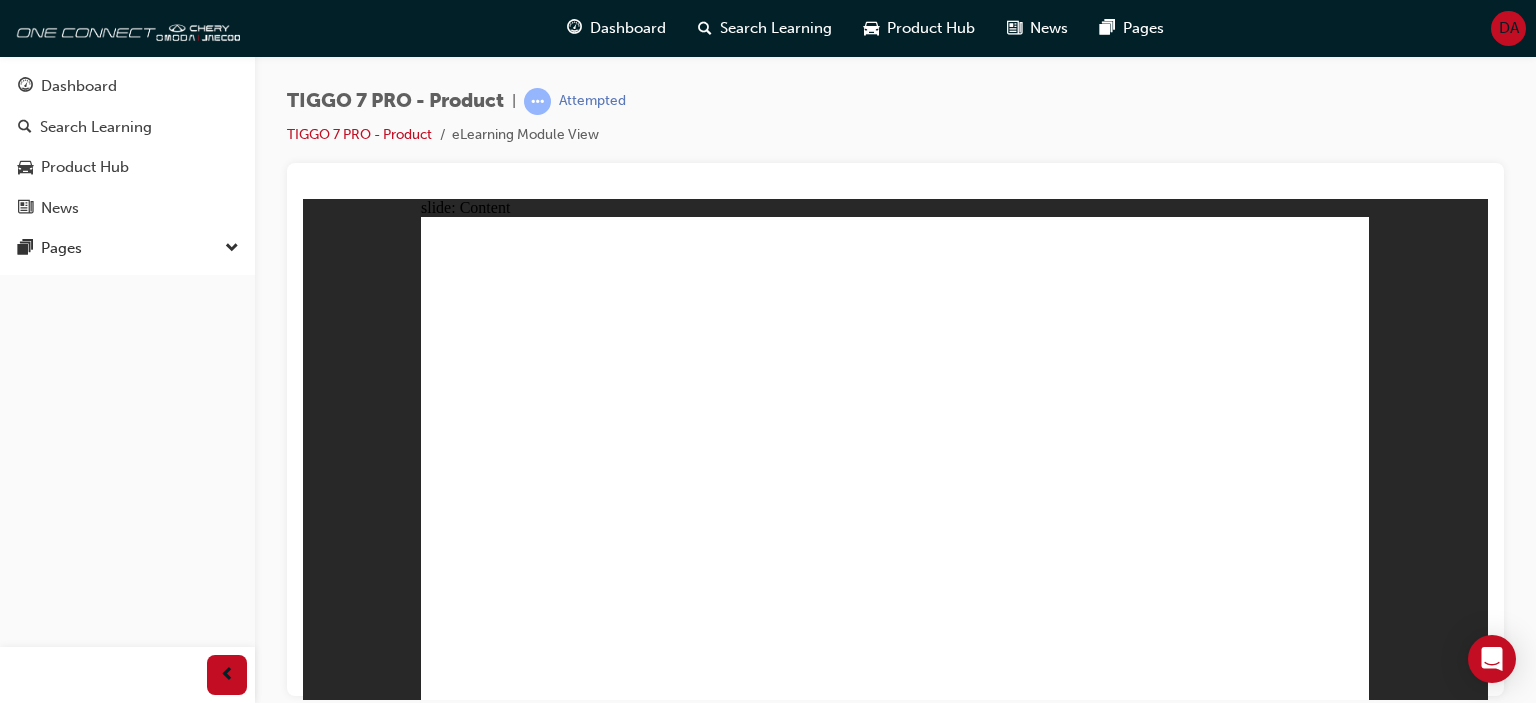 click 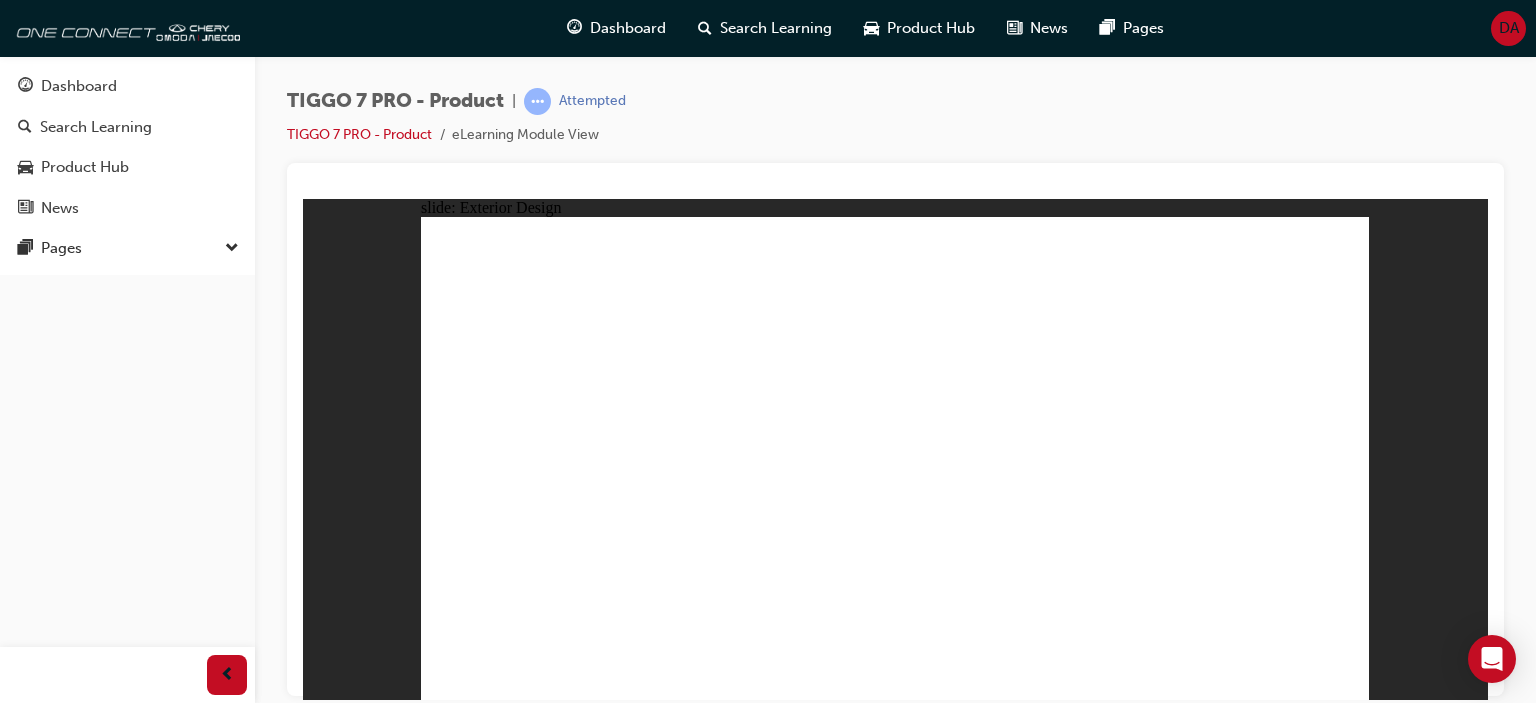 click 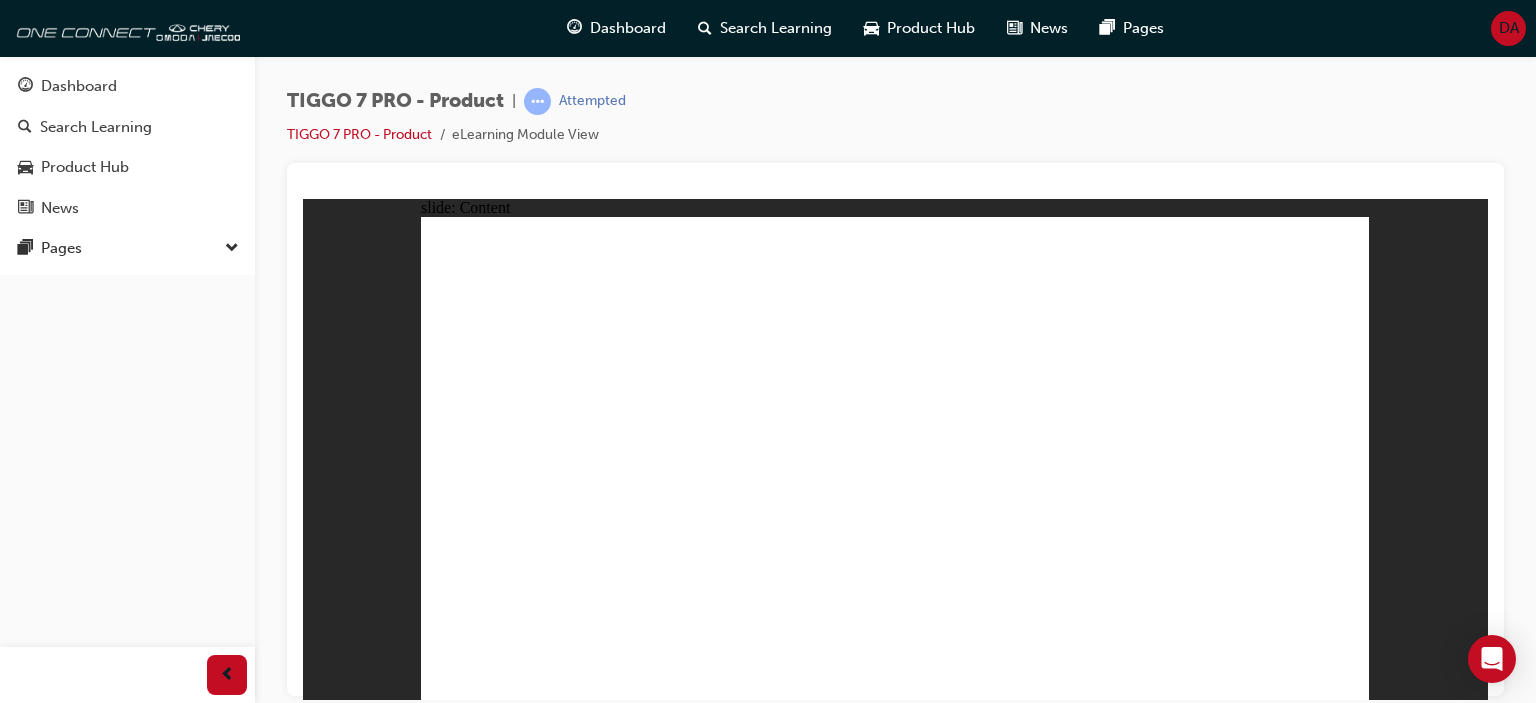 click 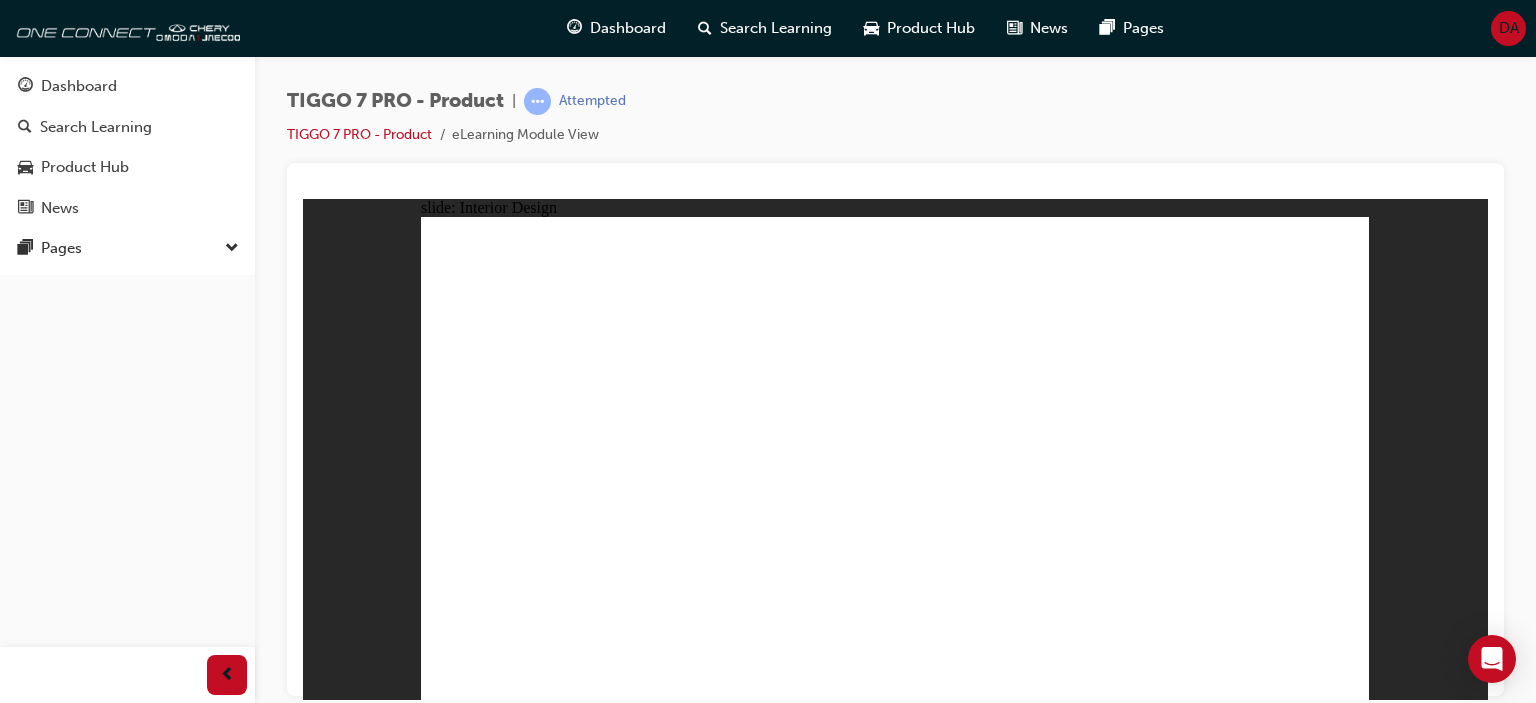 click 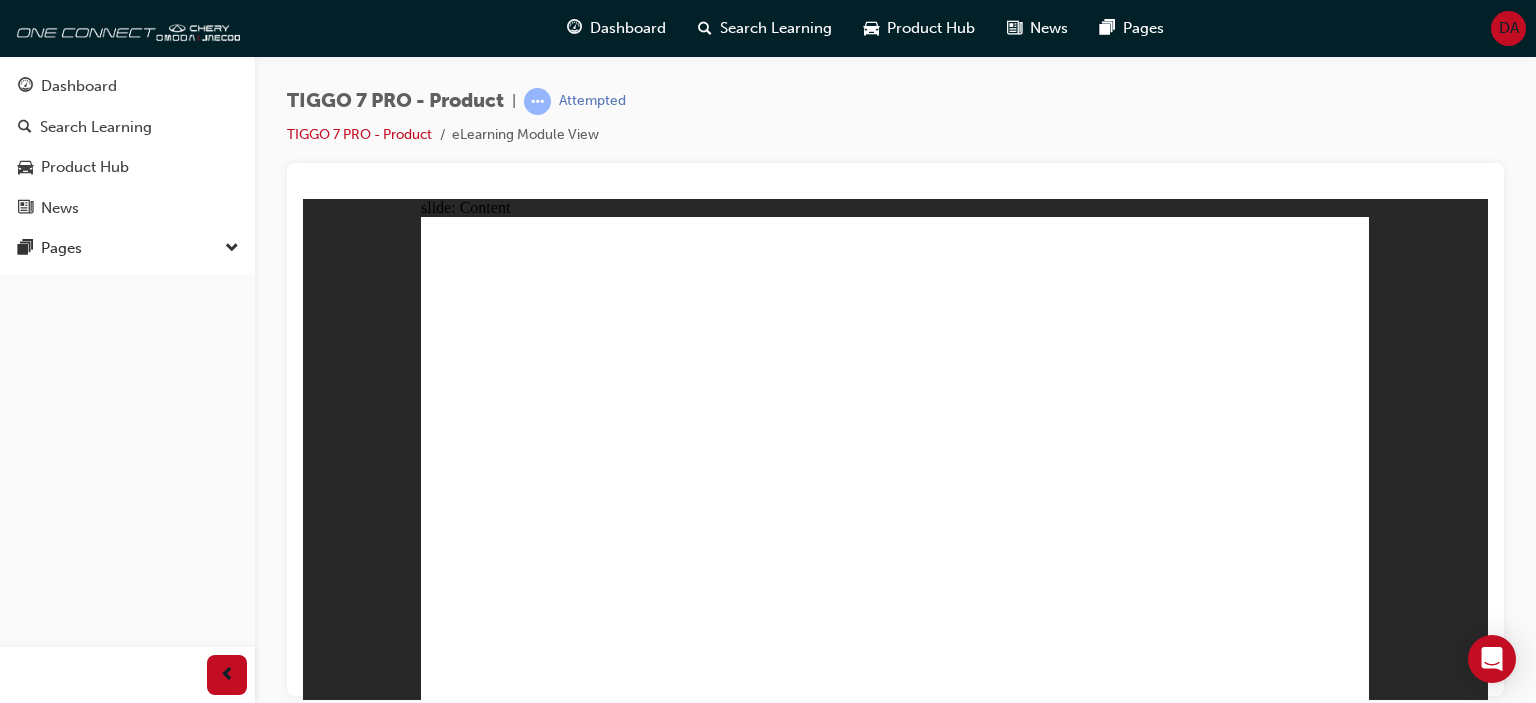 click 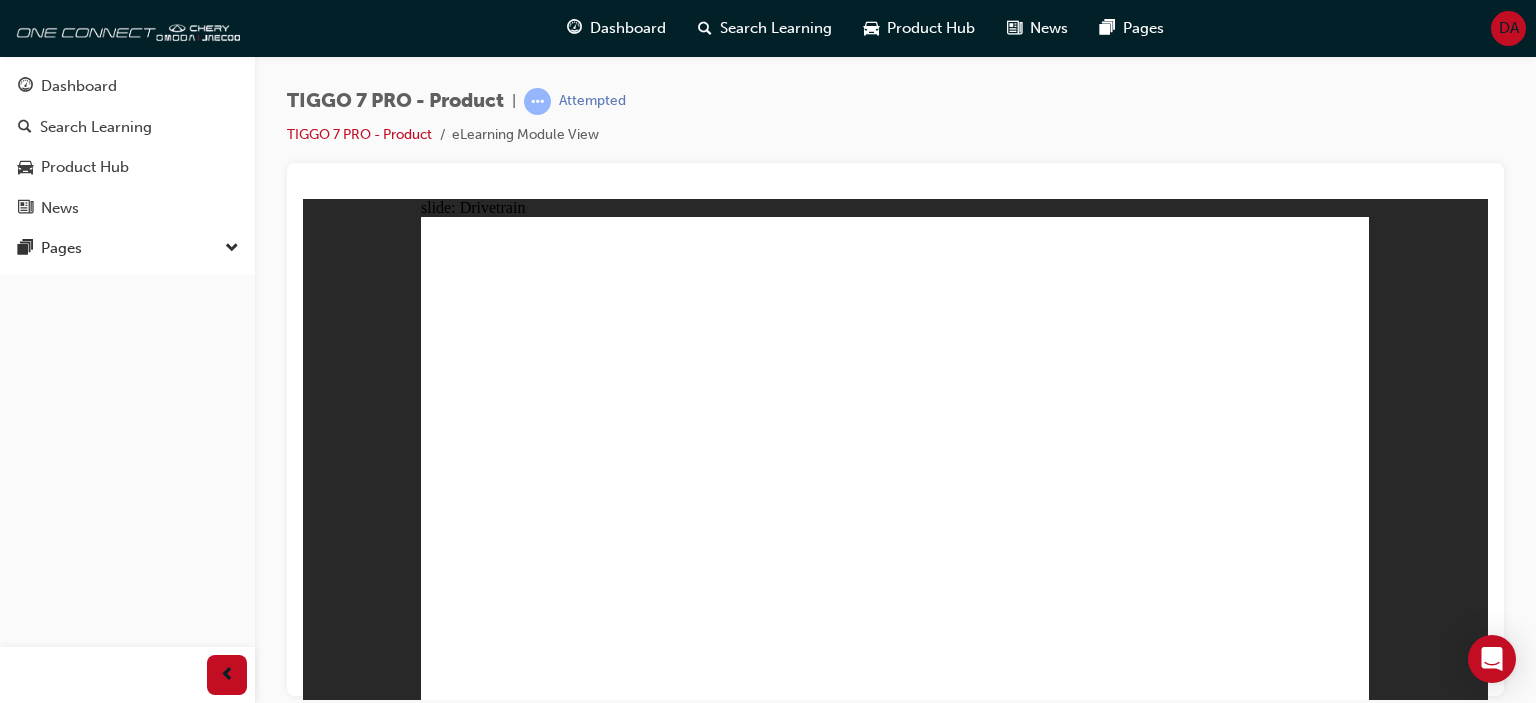 click 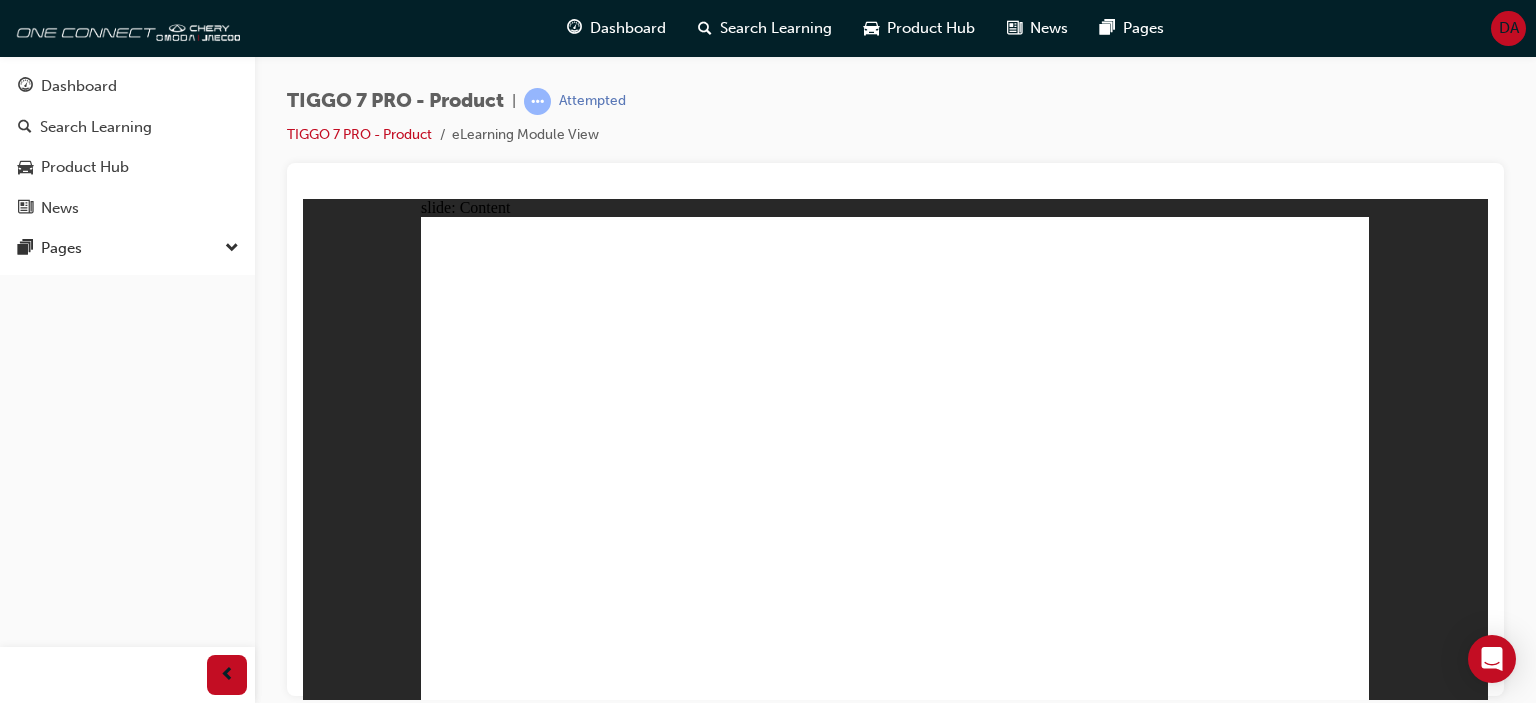 click 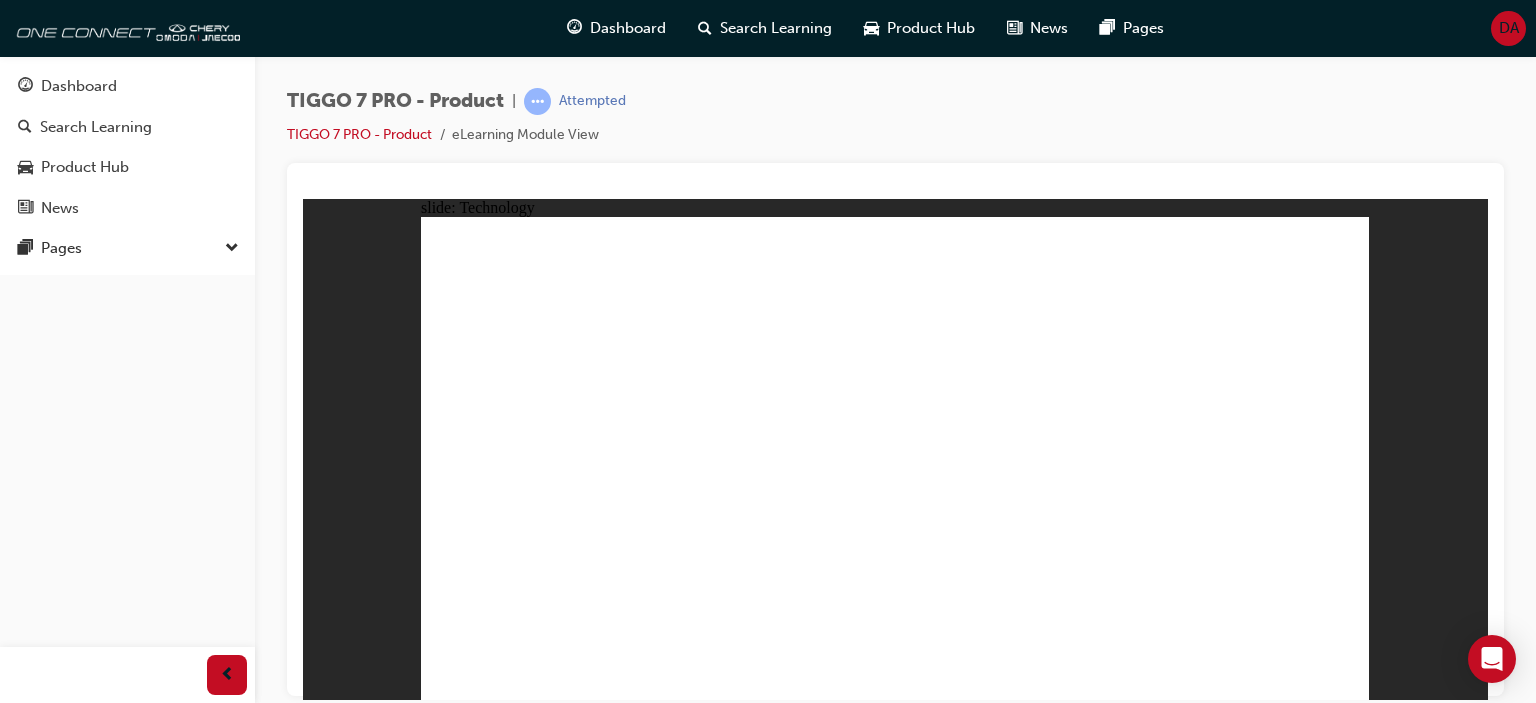 click 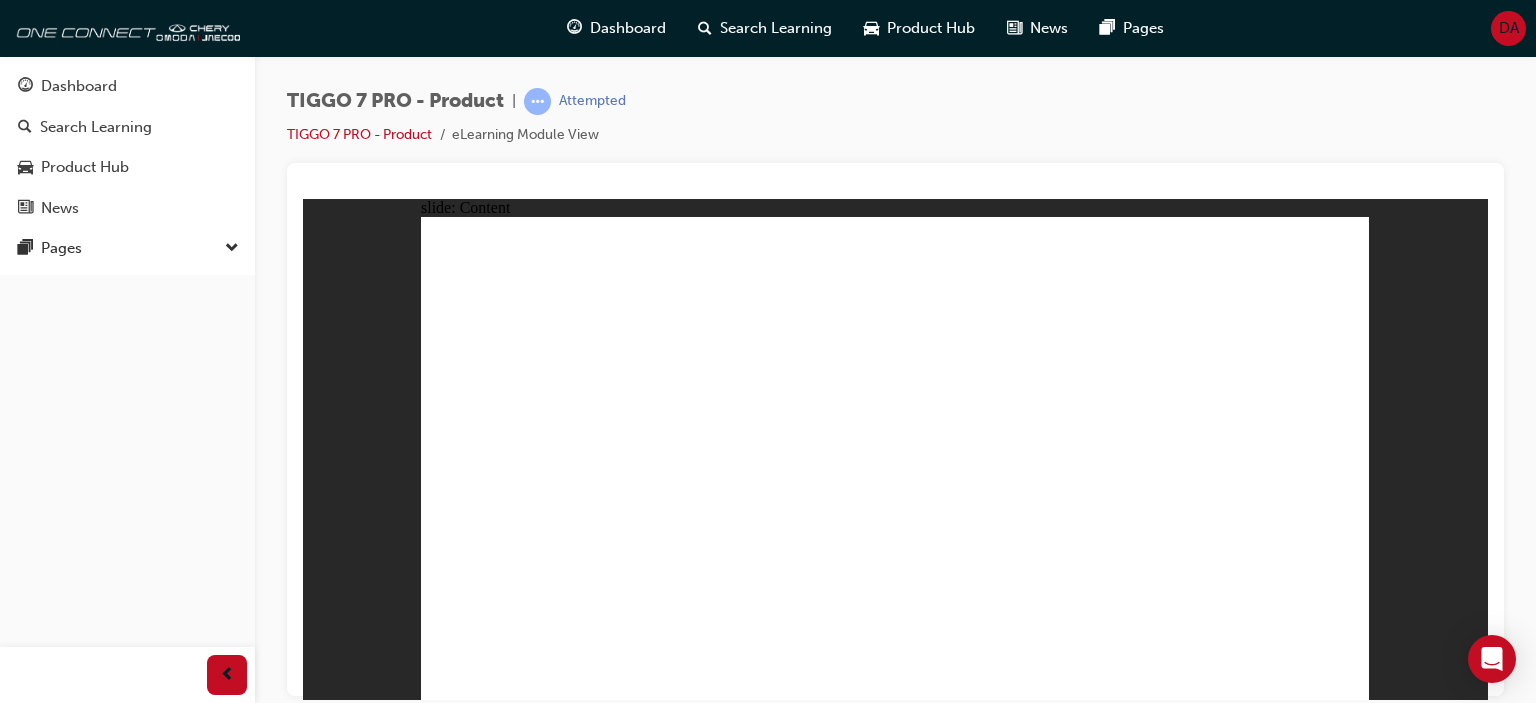 click 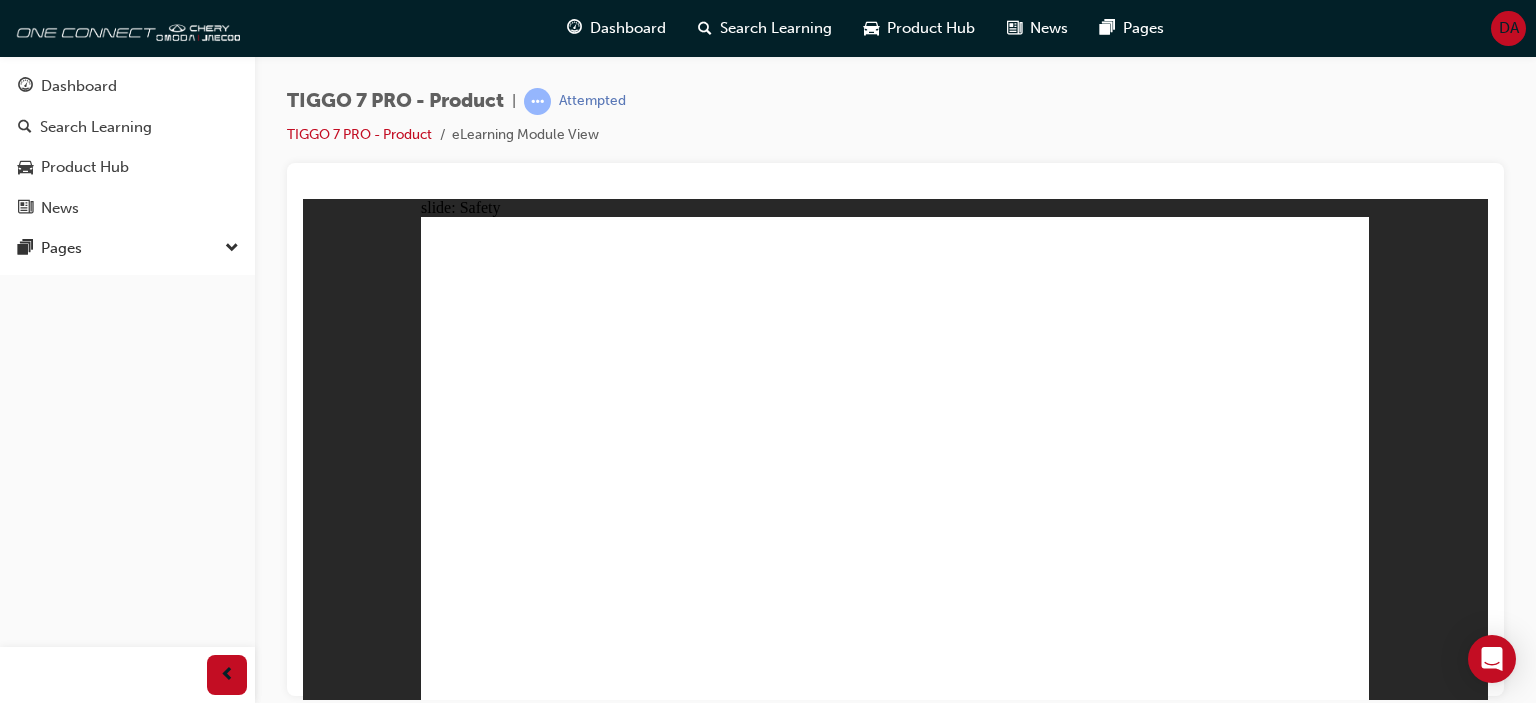 click 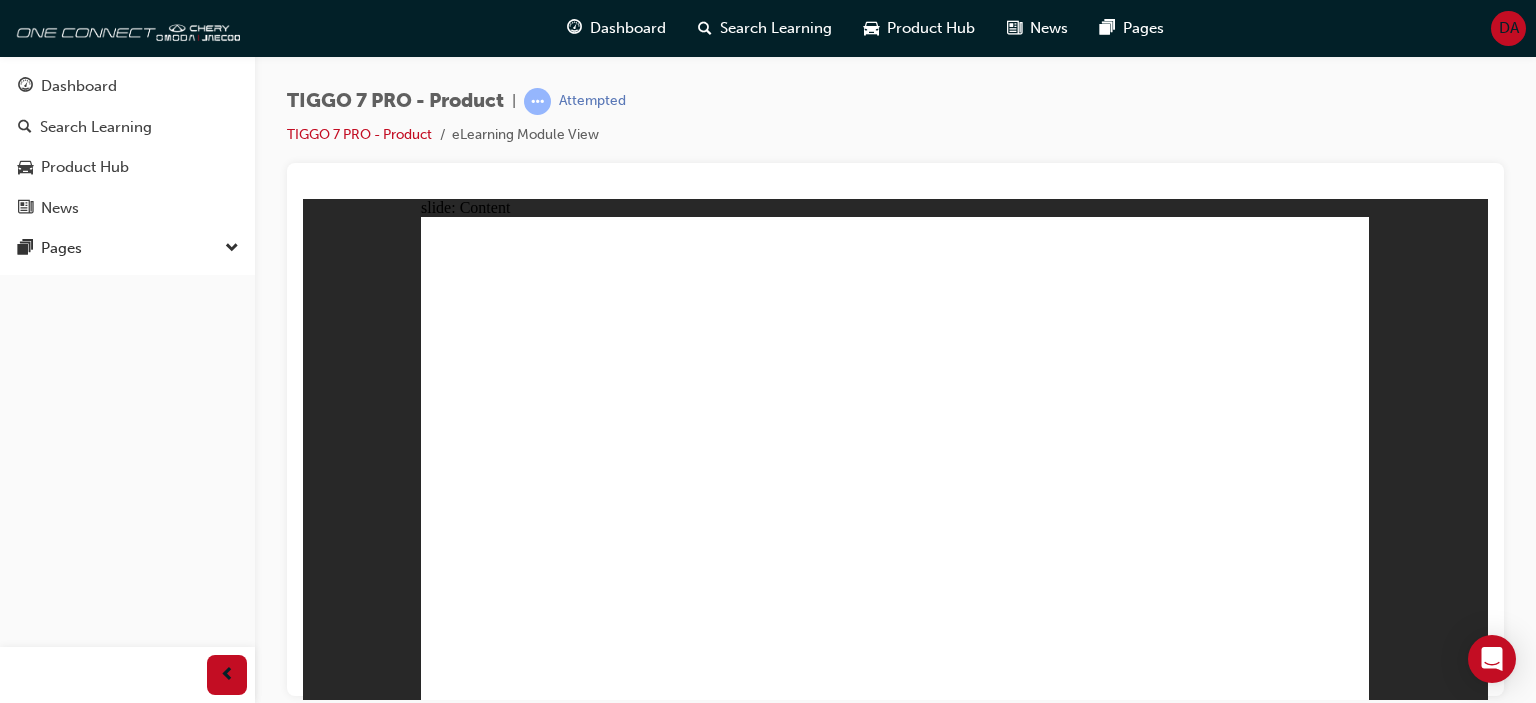 click 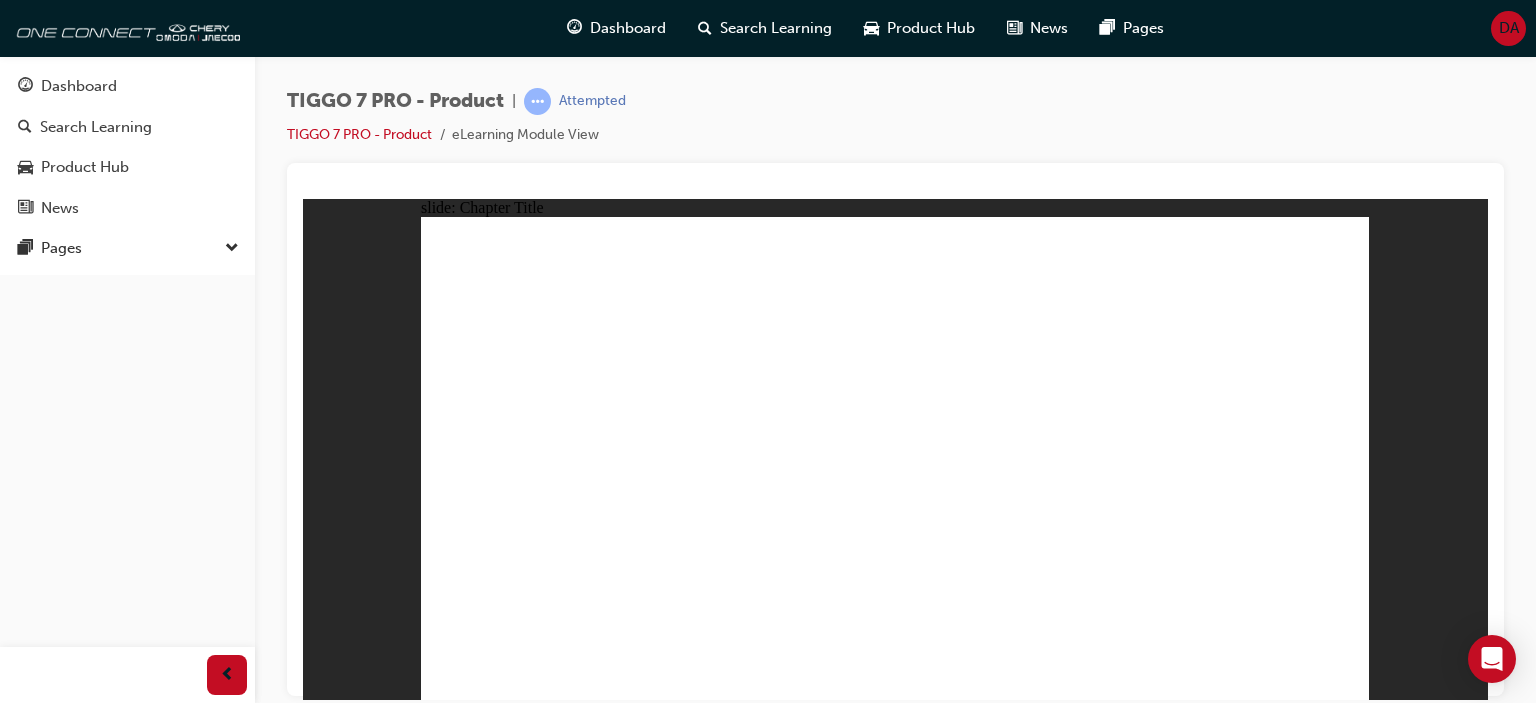 click 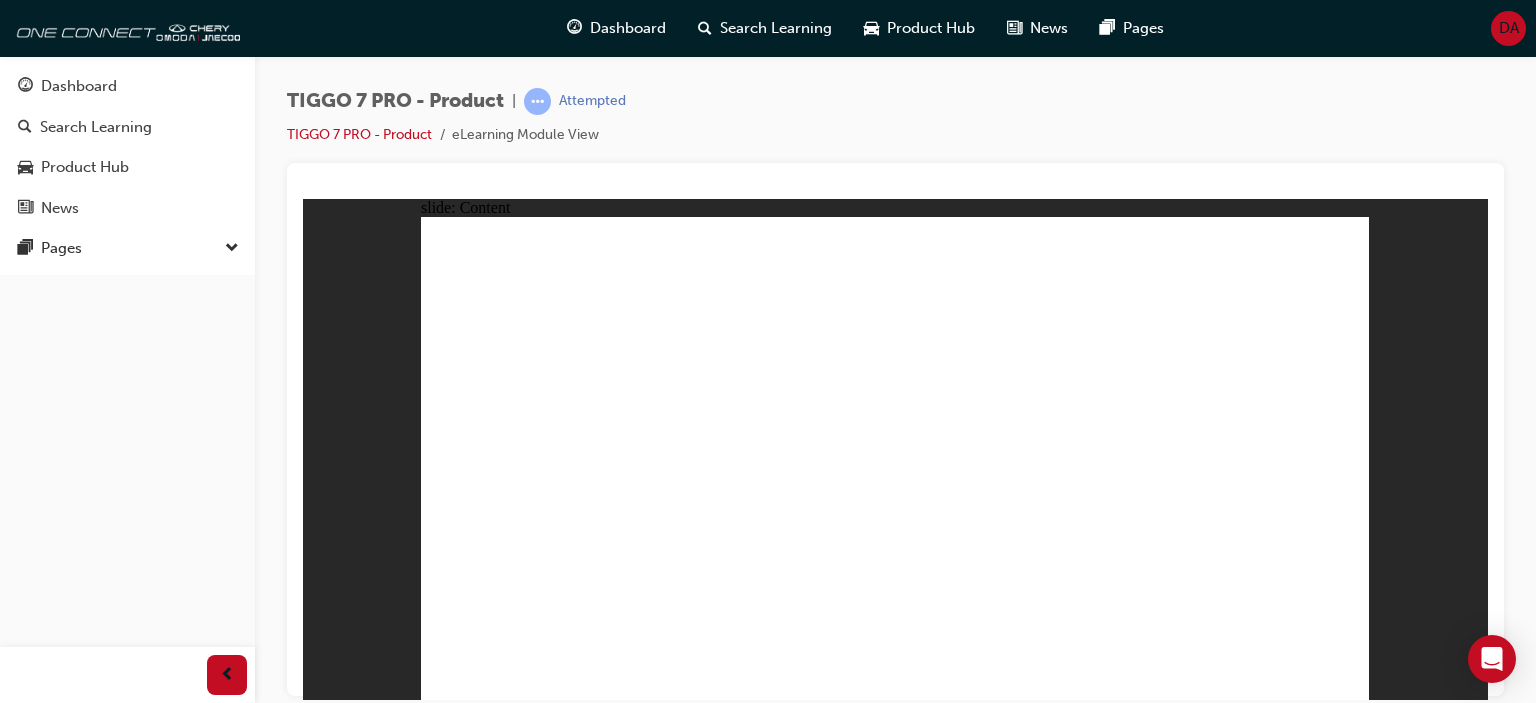click 